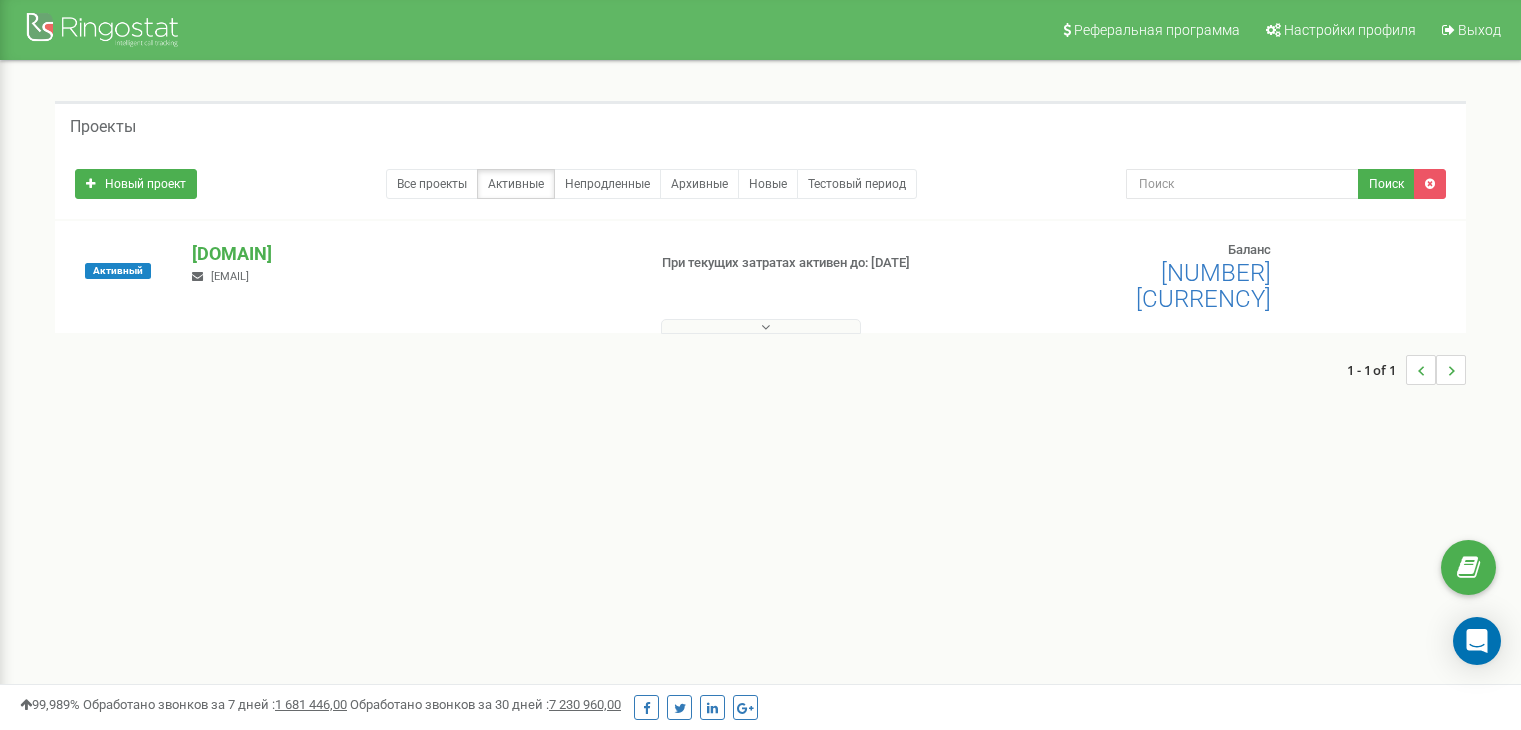 scroll, scrollTop: 0, scrollLeft: 0, axis: both 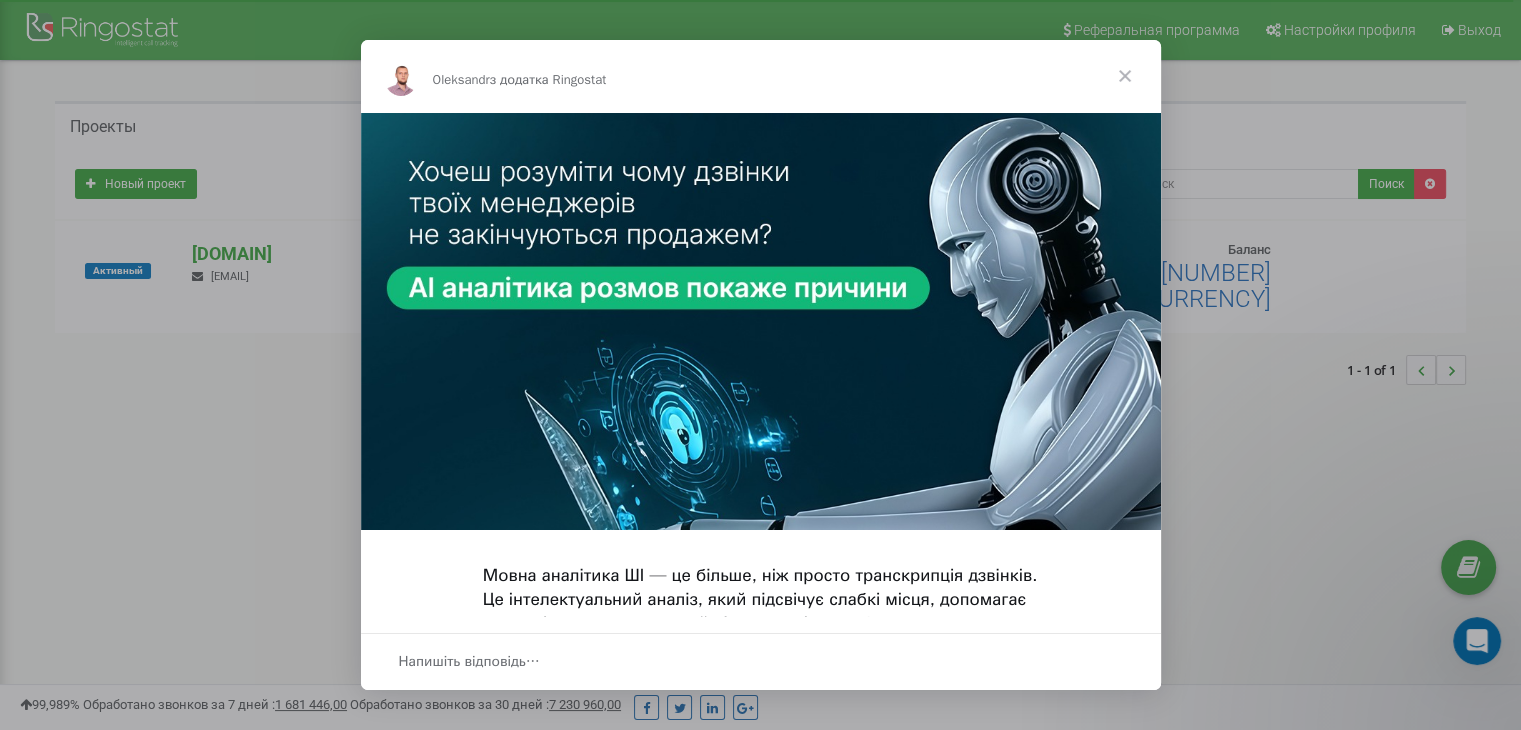 click at bounding box center (1125, 76) 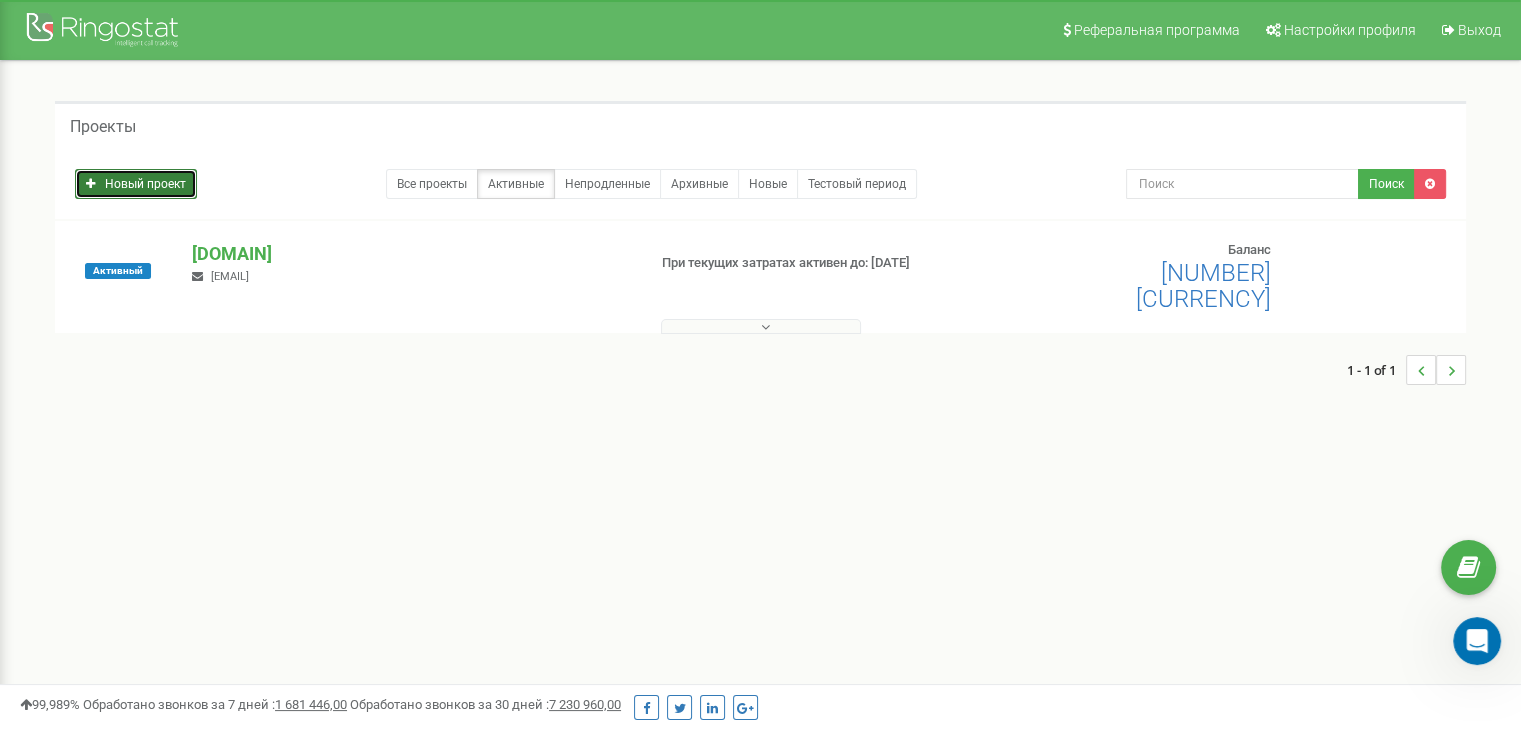 click on "Новый проект" at bounding box center [136, 184] 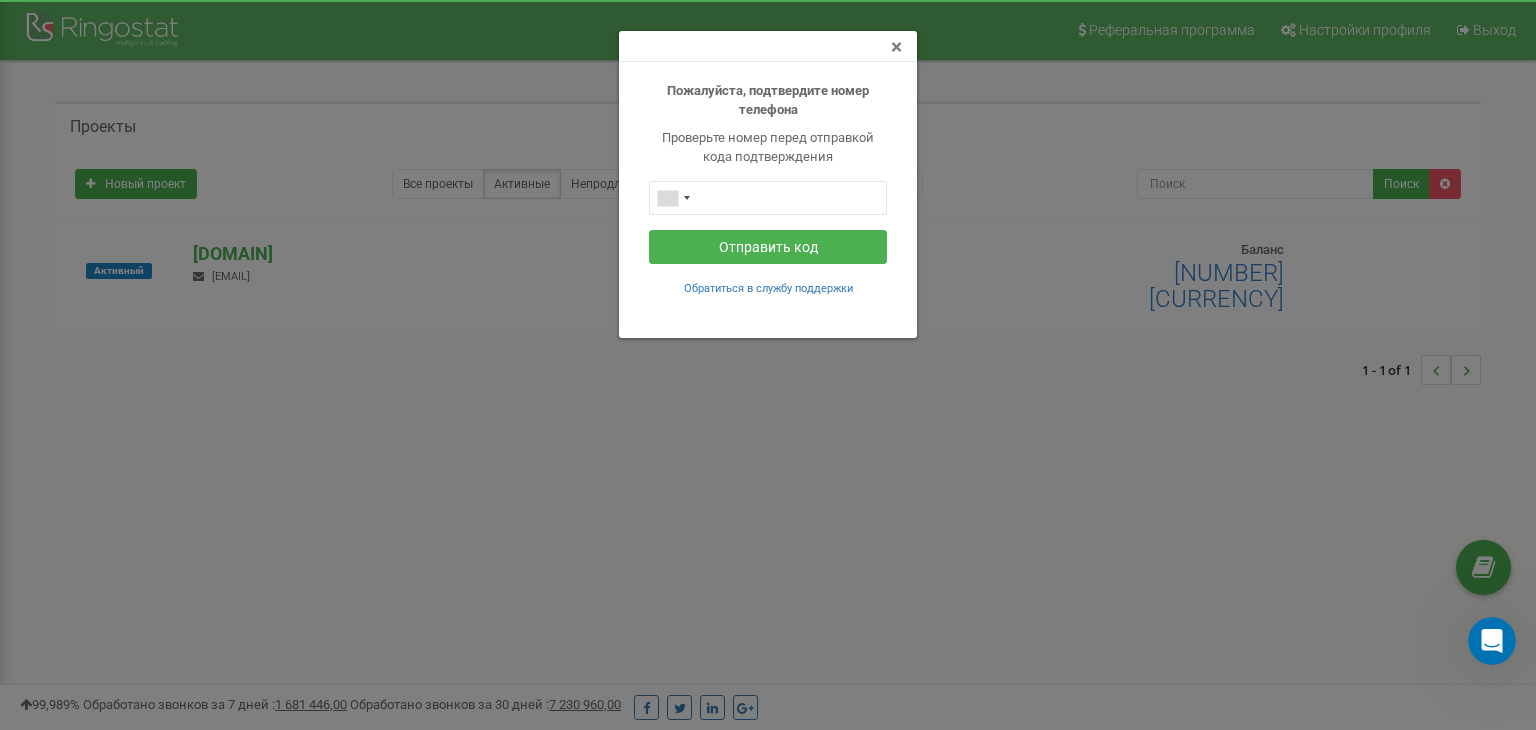 click on "×" at bounding box center [896, 47] 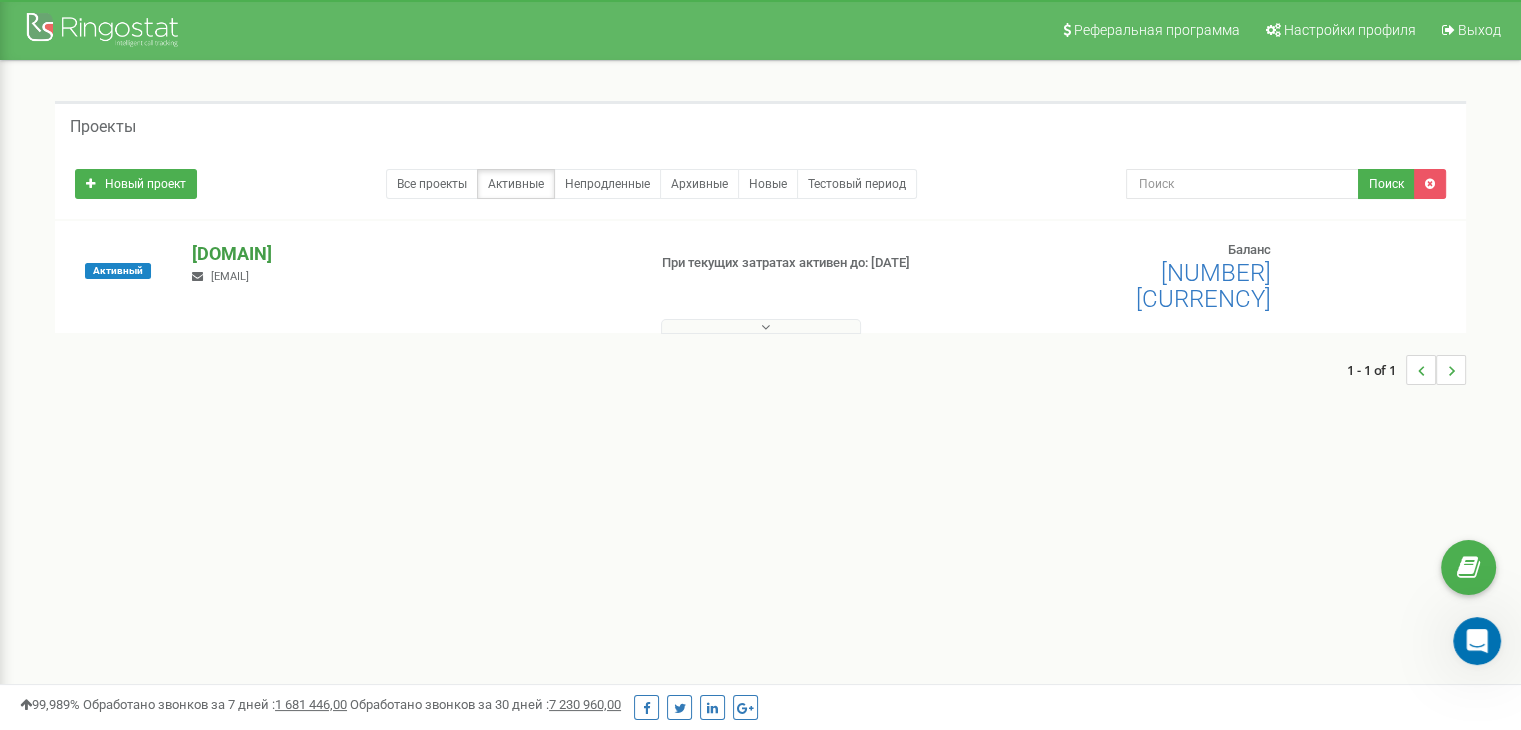 click on "easyschool.example.com" at bounding box center (410, 254) 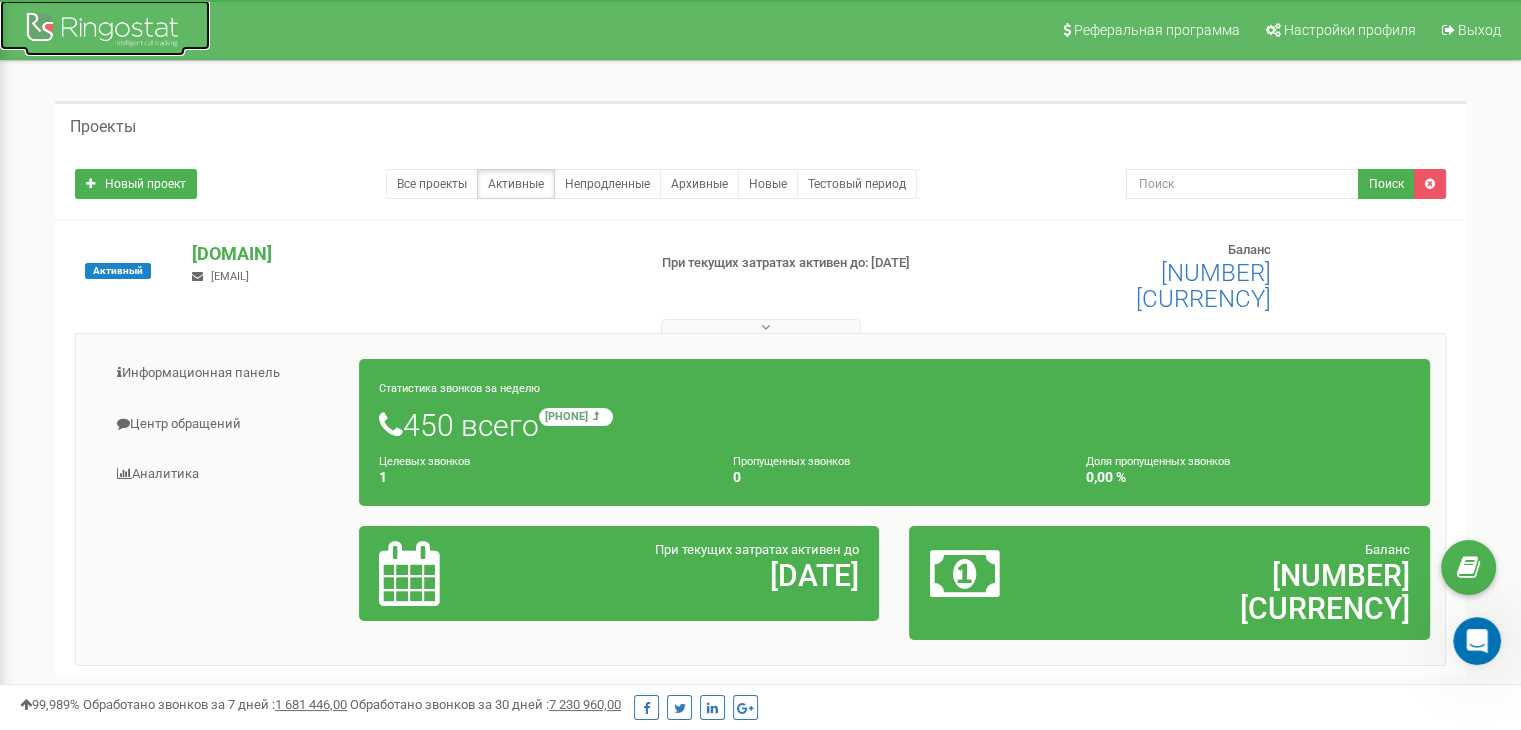 click at bounding box center [105, 32] 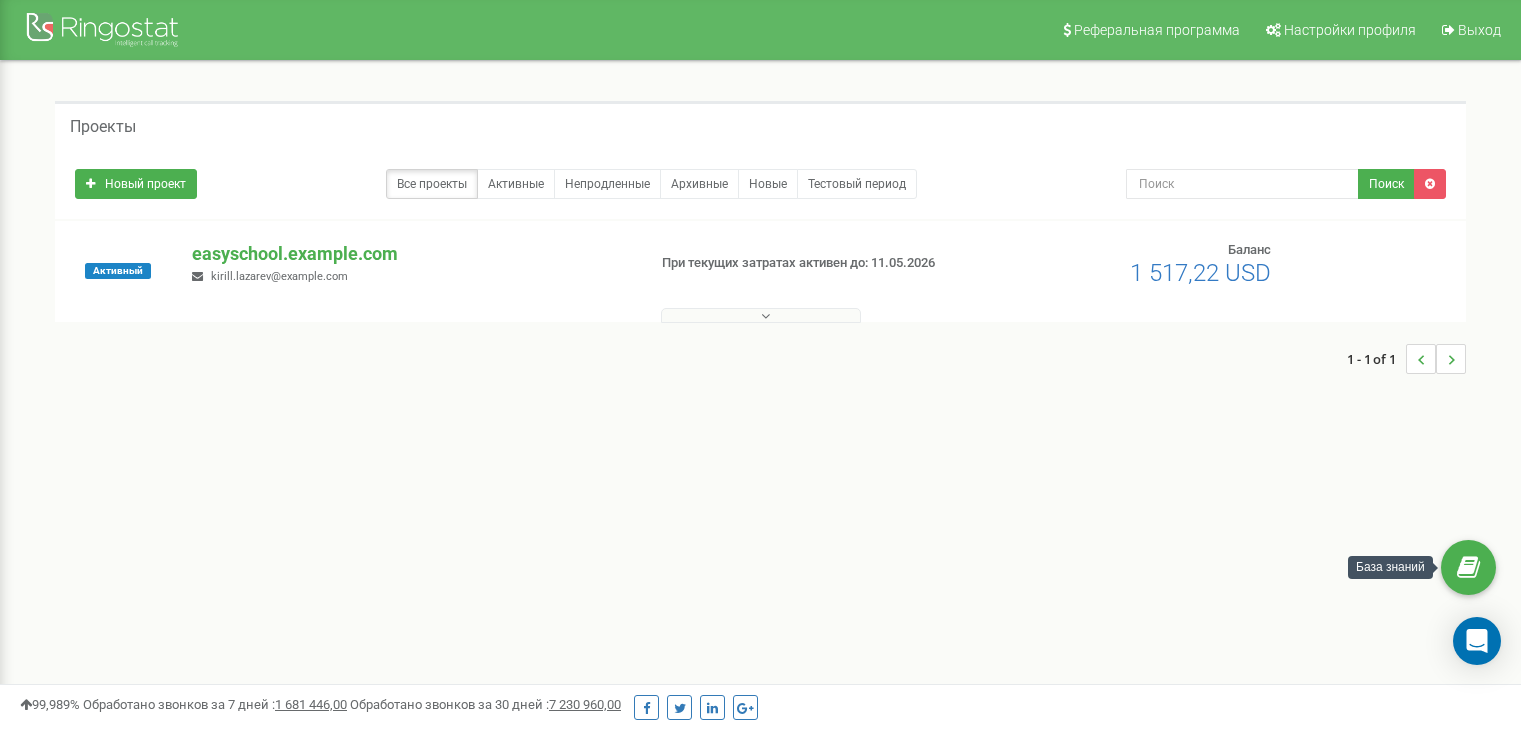 scroll, scrollTop: 0, scrollLeft: 0, axis: both 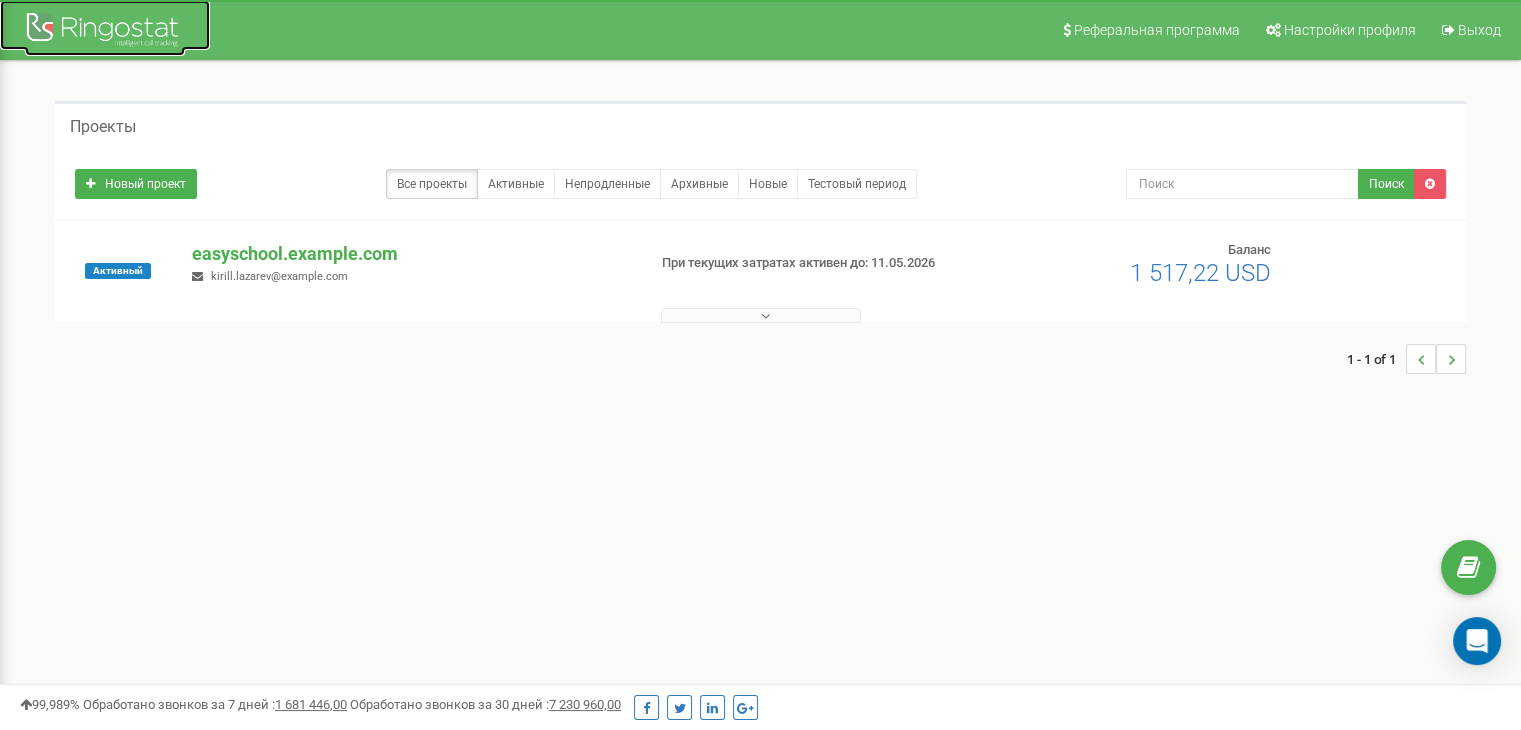 click at bounding box center (105, 32) 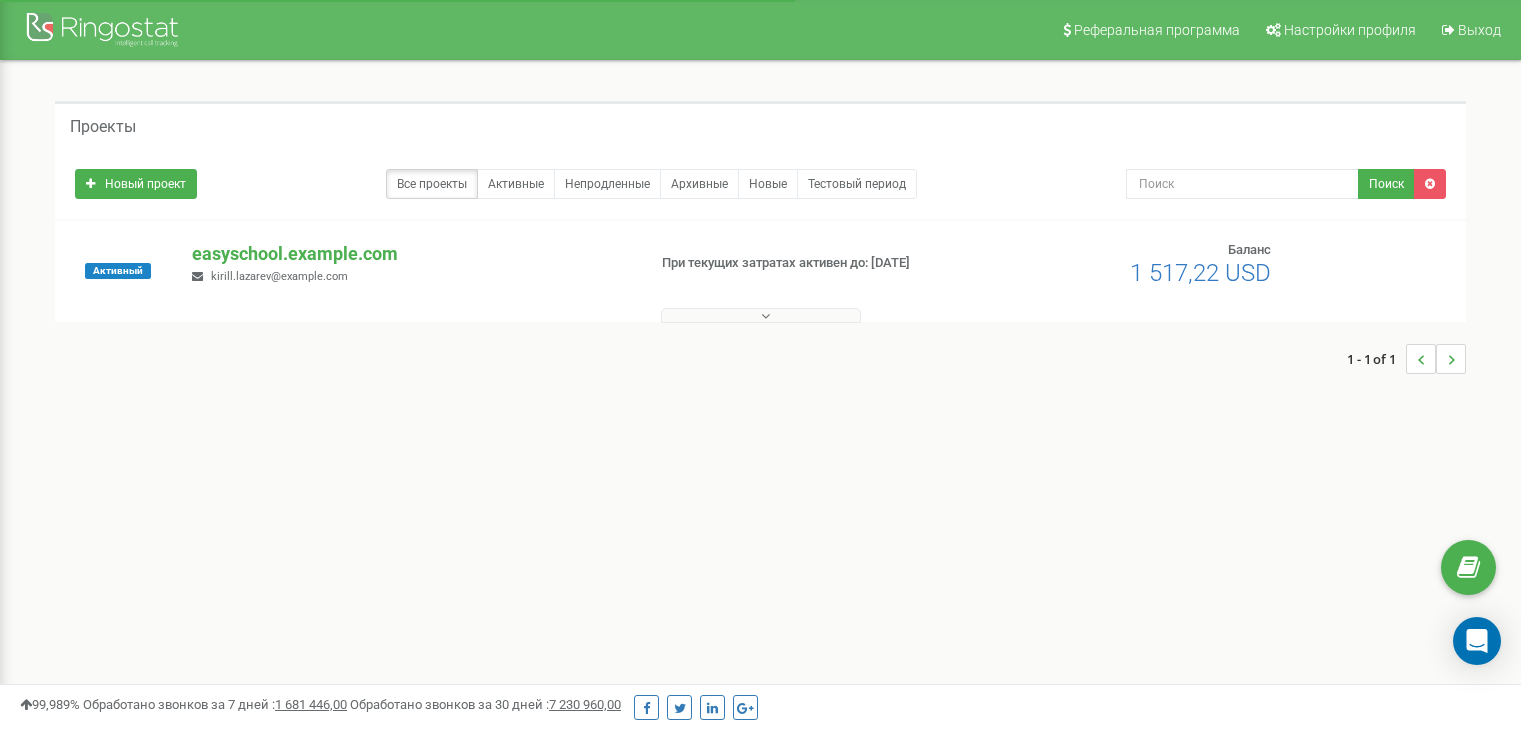 scroll, scrollTop: 0, scrollLeft: 0, axis: both 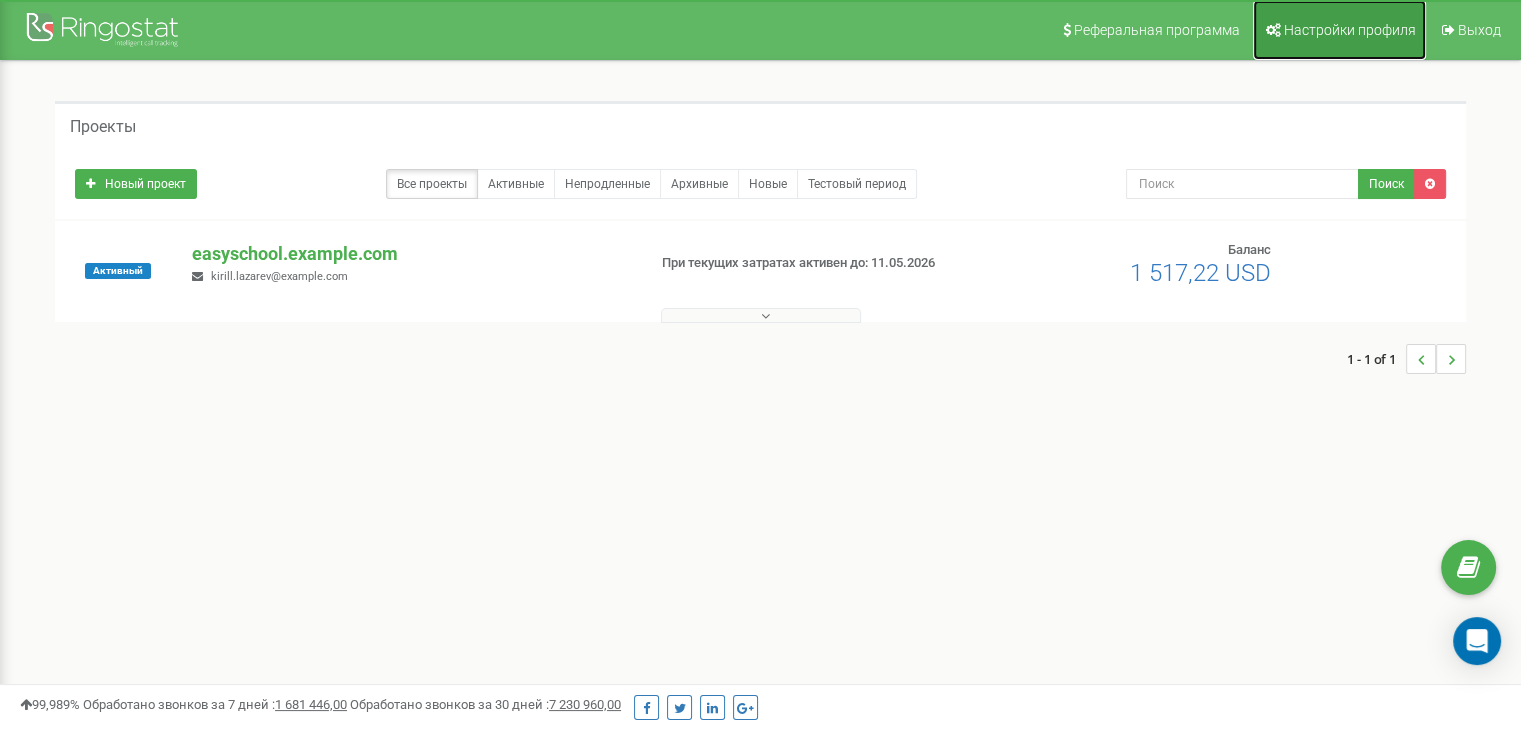 click on "Настройки профиля" at bounding box center (1350, 30) 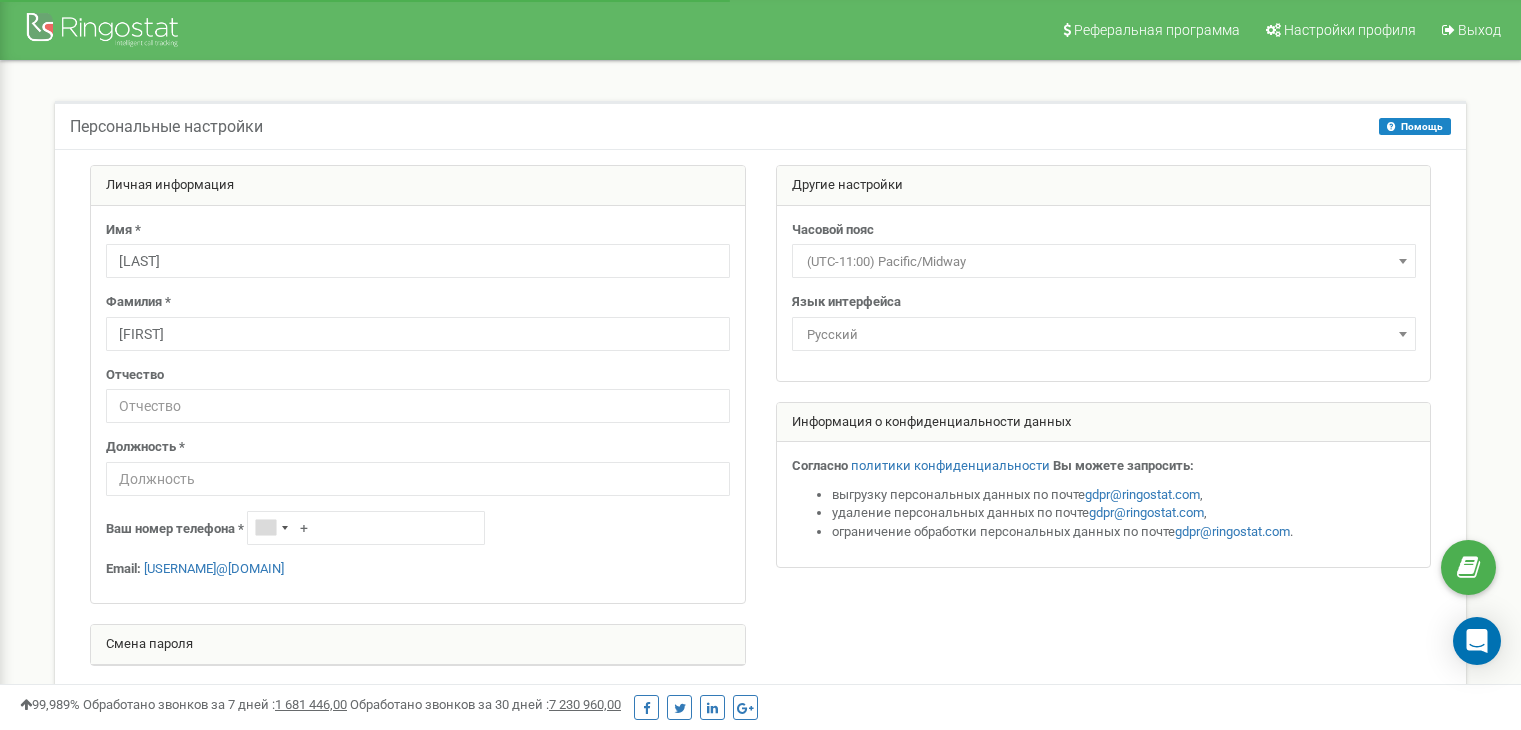 scroll, scrollTop: 0, scrollLeft: 0, axis: both 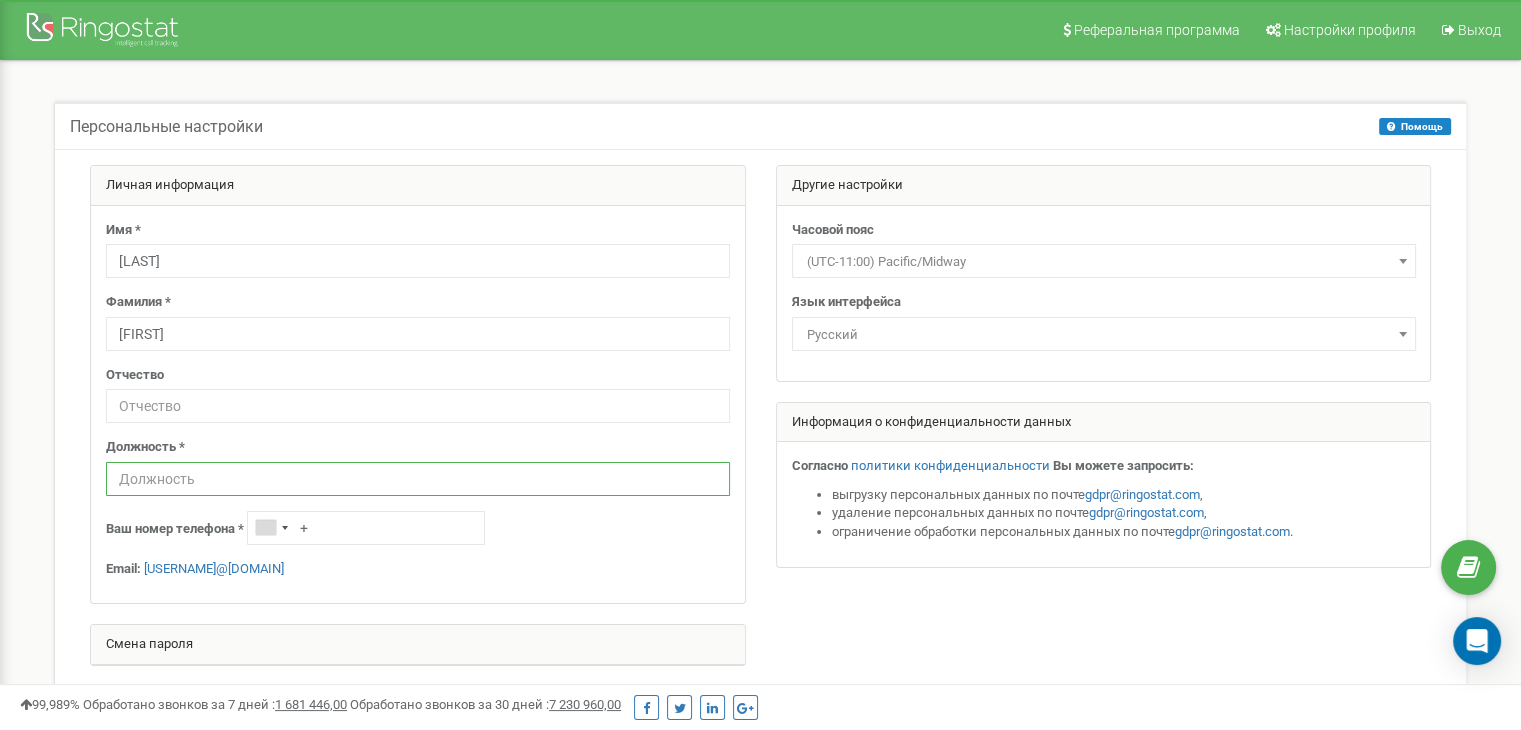click at bounding box center [418, 479] 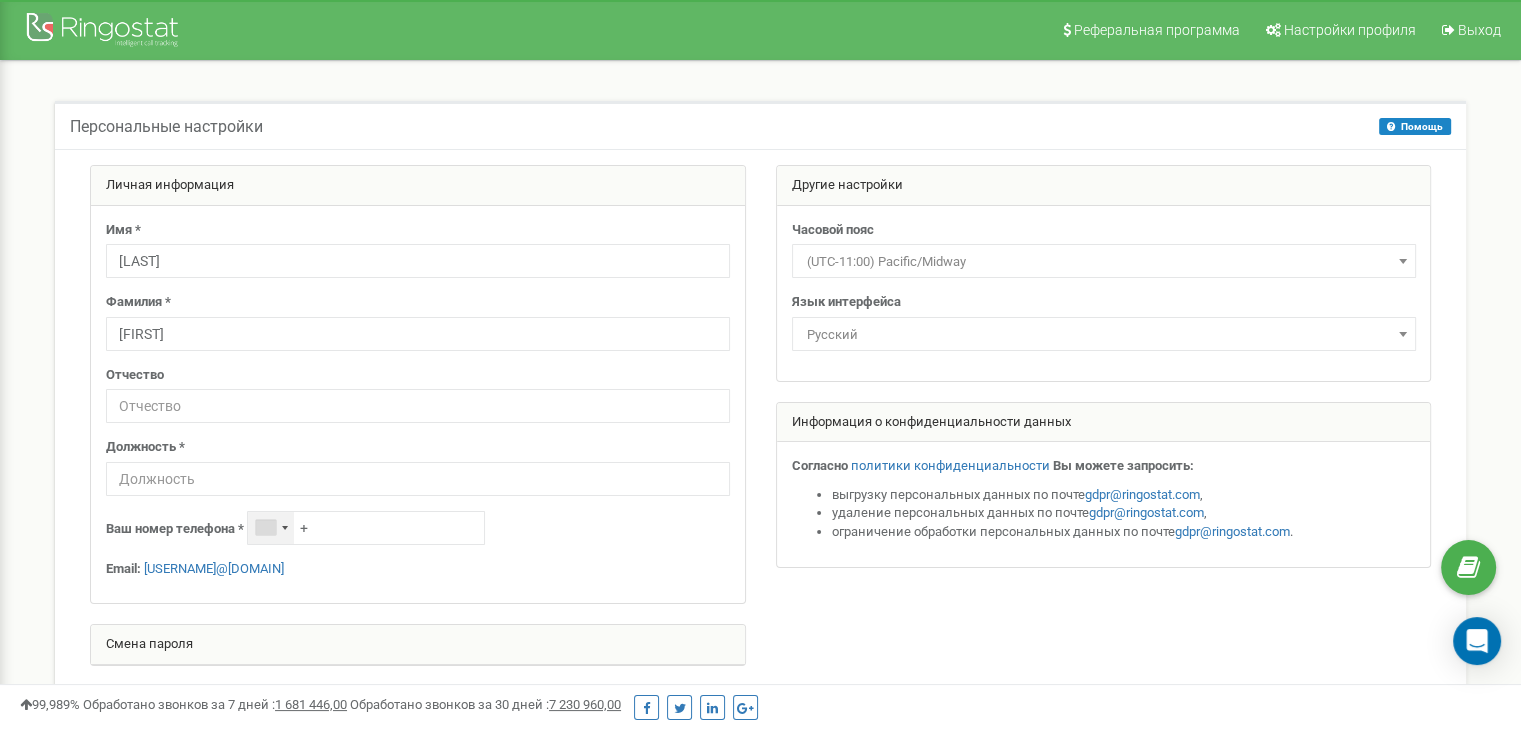 click at bounding box center [271, 528] 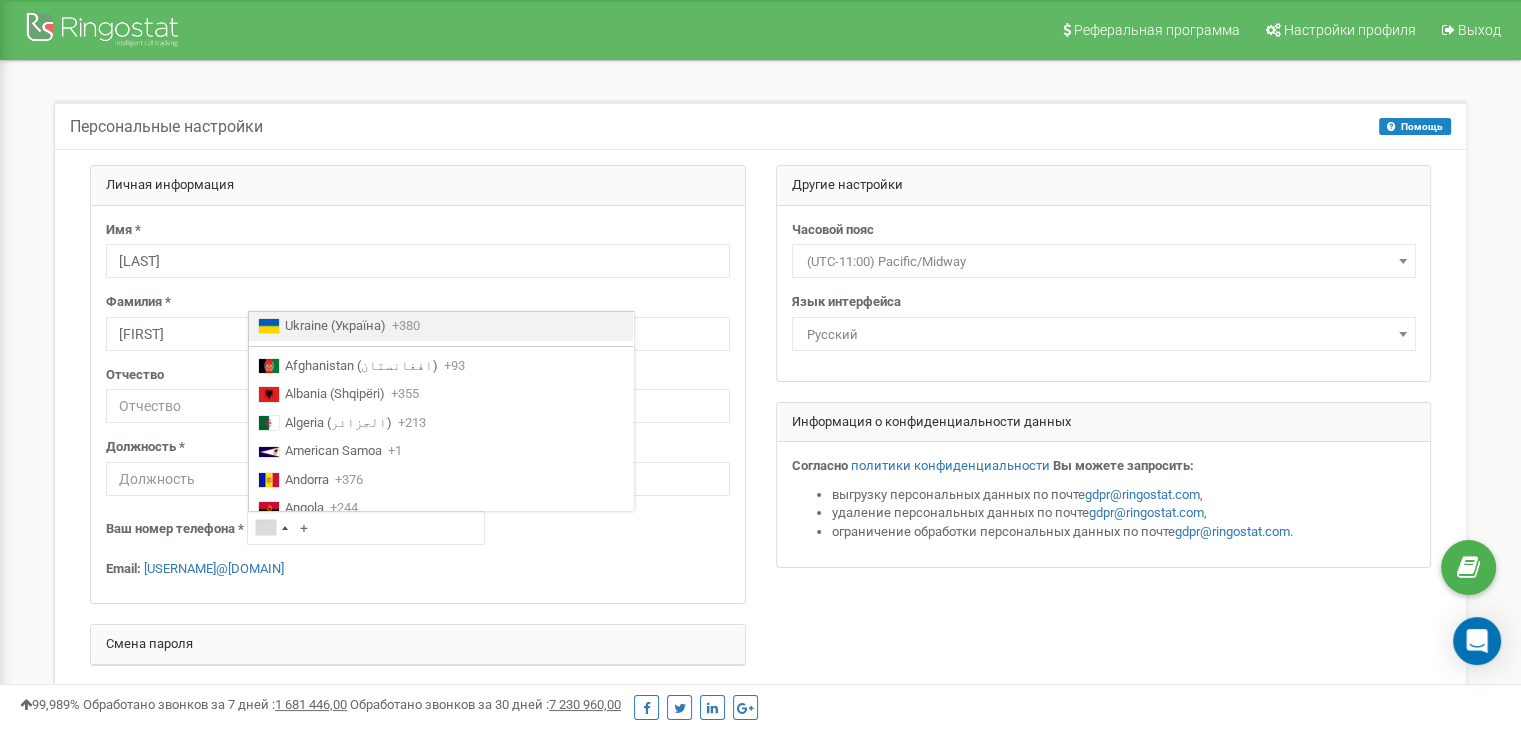 click on "Ukraine (Україна)" at bounding box center (335, 326) 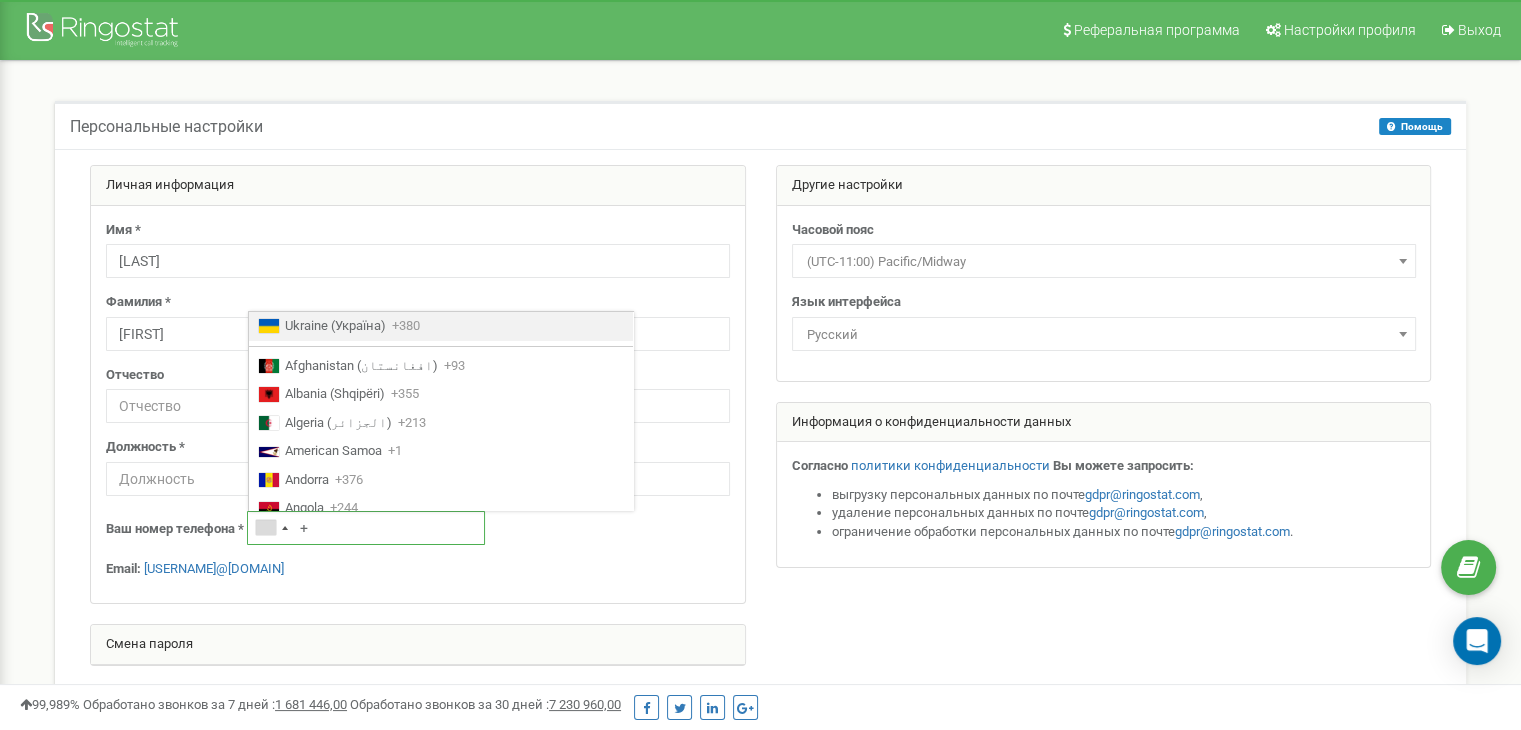 type on "+380" 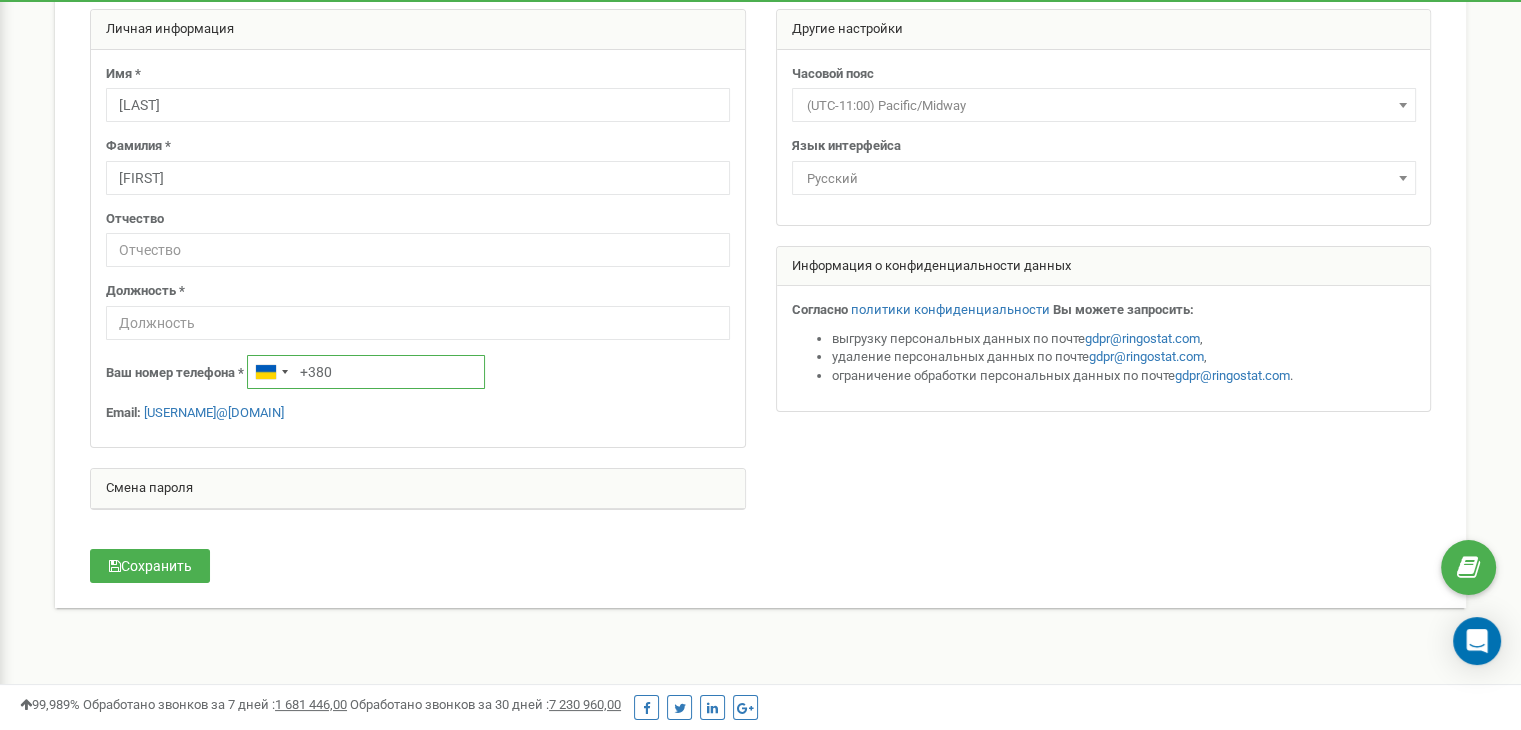 scroll, scrollTop: 0, scrollLeft: 0, axis: both 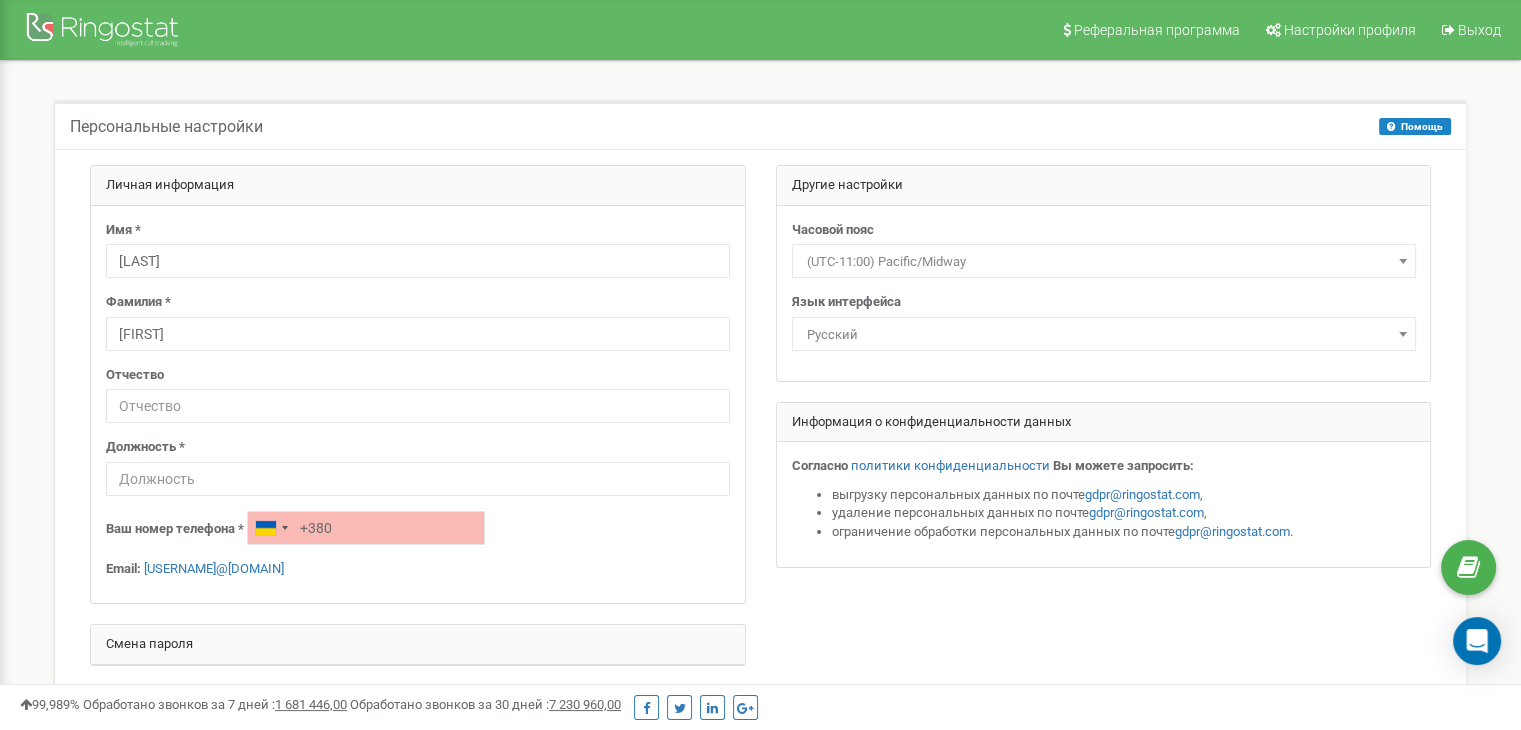 click at bounding box center [760, 425] 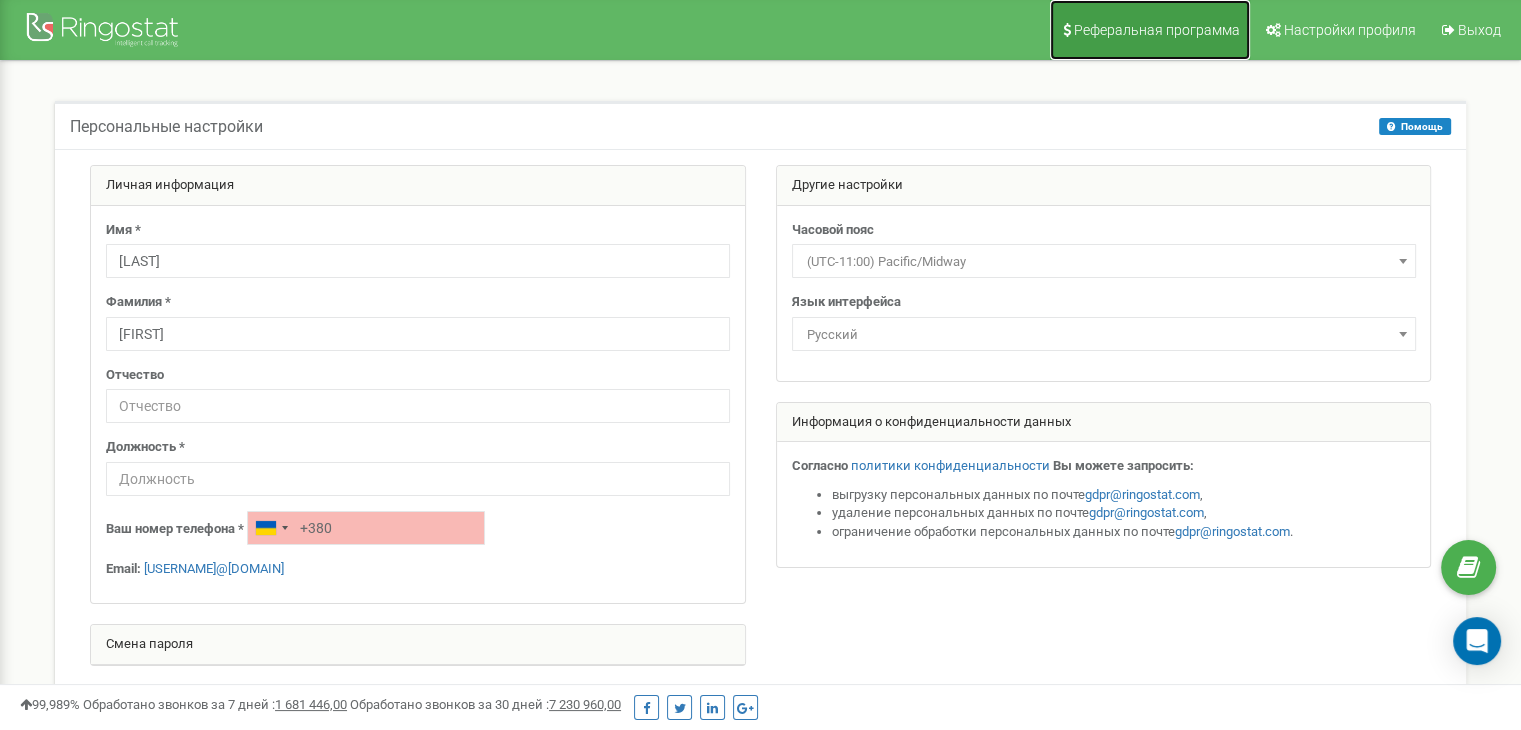 click on "Реферальная программа" at bounding box center (1157, 30) 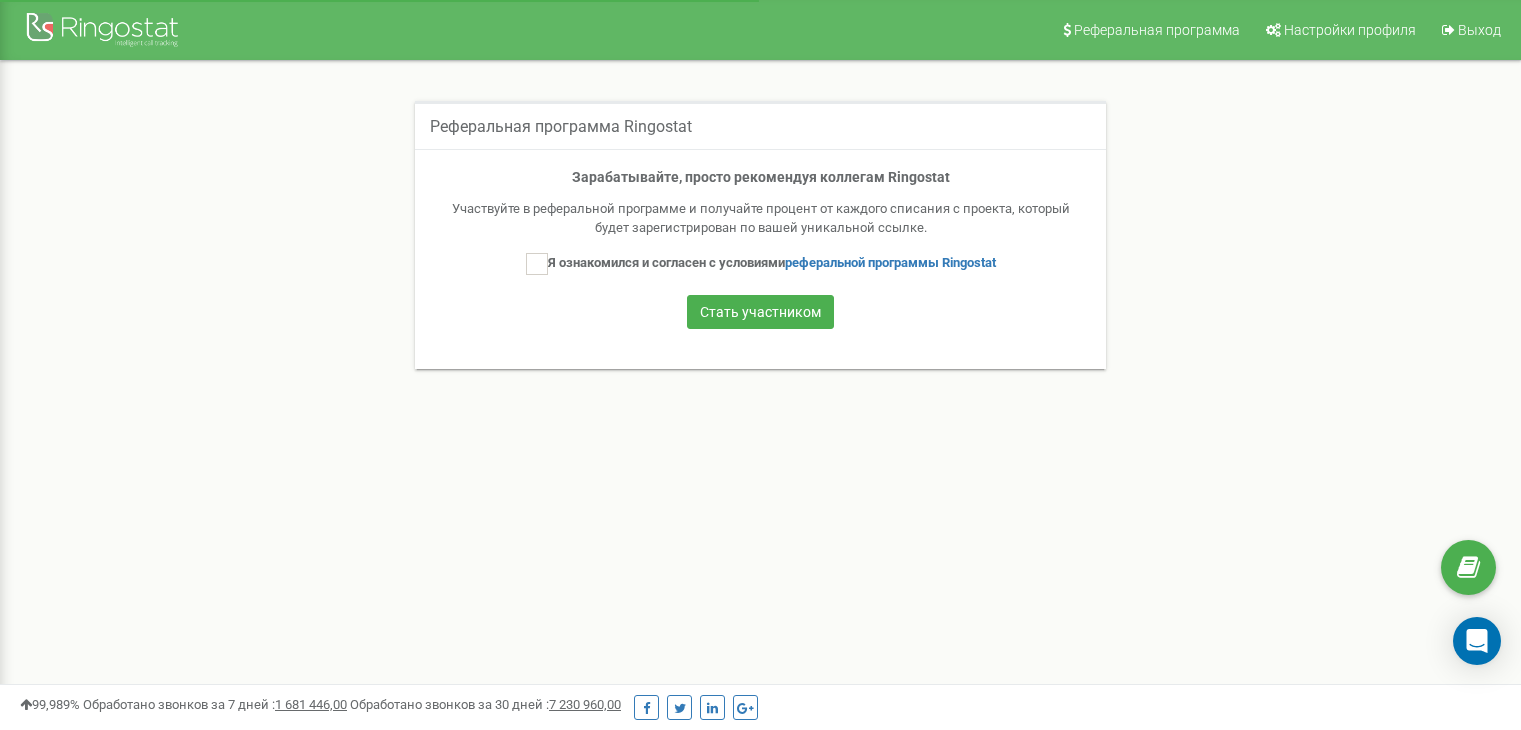 scroll, scrollTop: 0, scrollLeft: 0, axis: both 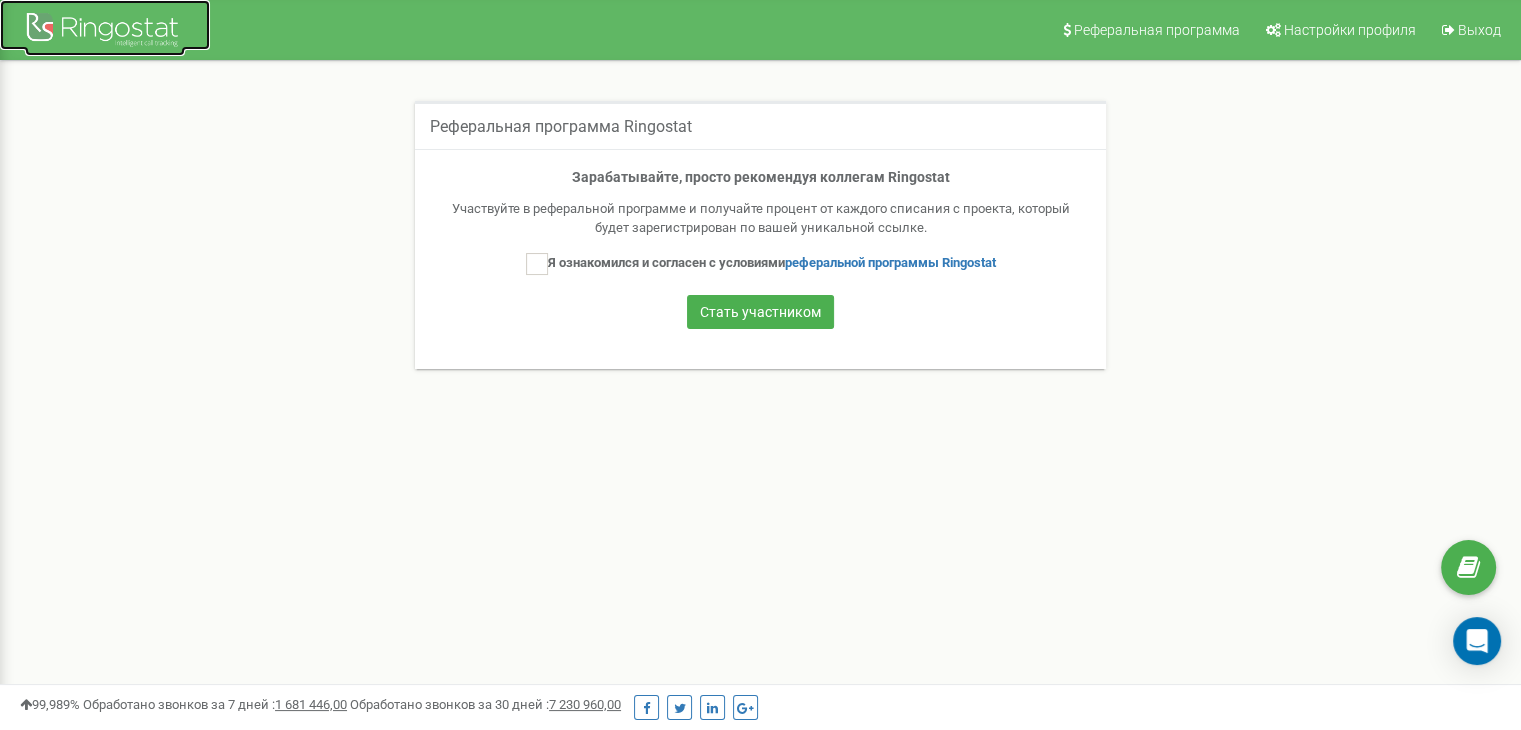 click at bounding box center (105, 32) 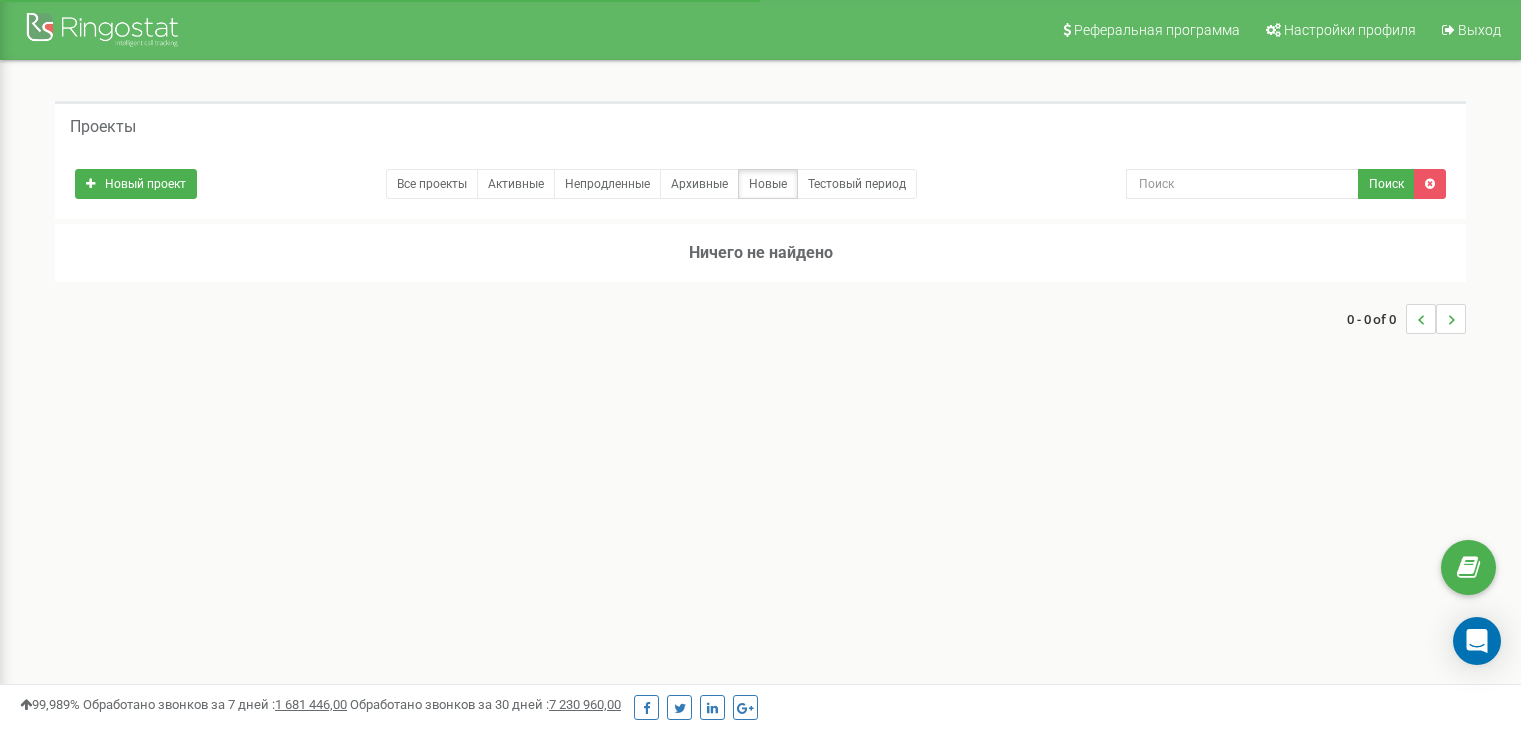 scroll, scrollTop: 0, scrollLeft: 0, axis: both 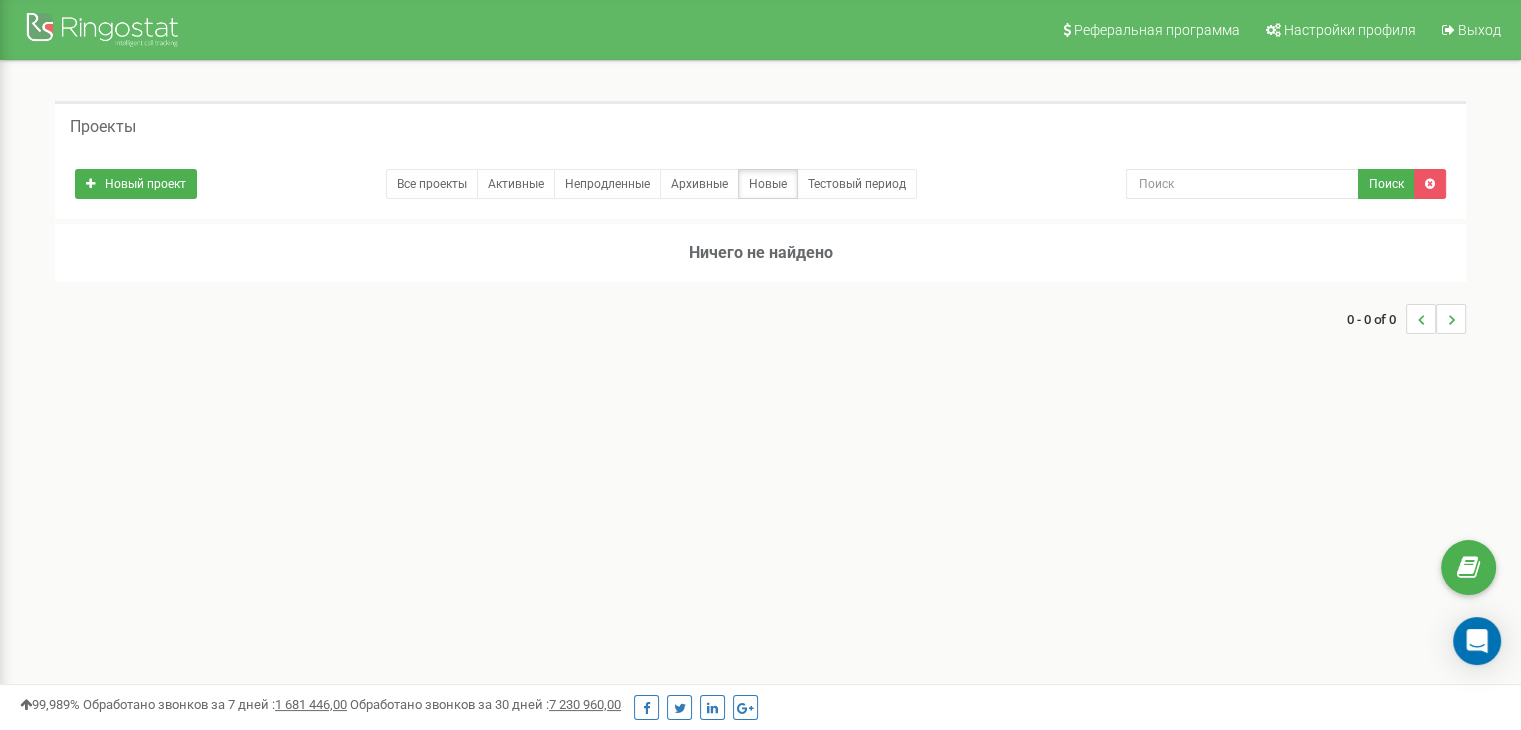 click on "Реферальная программа
Настройки профиля
Выход
Проекты
Новый проект
Все проекты
Активные
Непродленные
Архивные Новые Поиск" at bounding box center [760, 600] 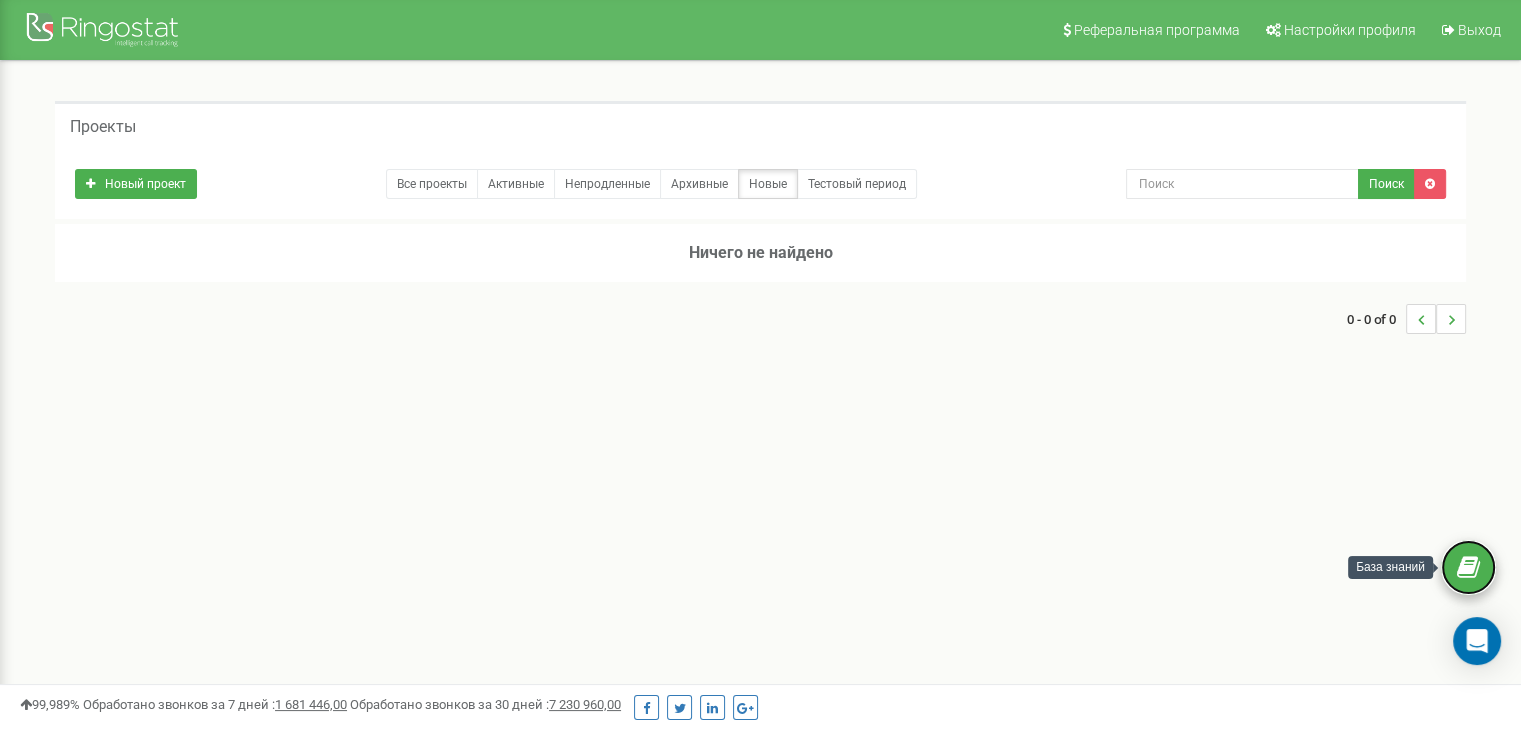 click at bounding box center (1468, 567) 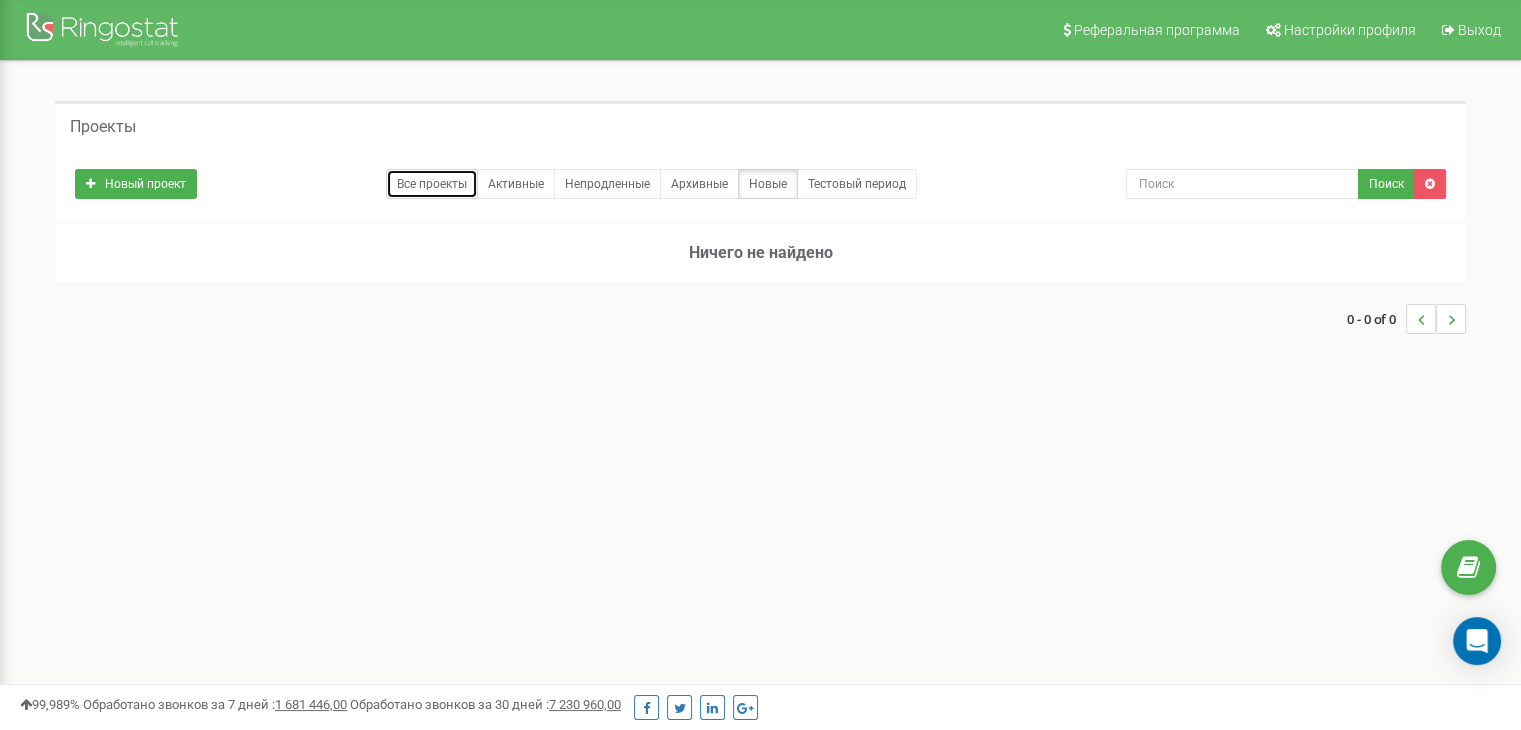 click on "Все проекты" at bounding box center [432, 184] 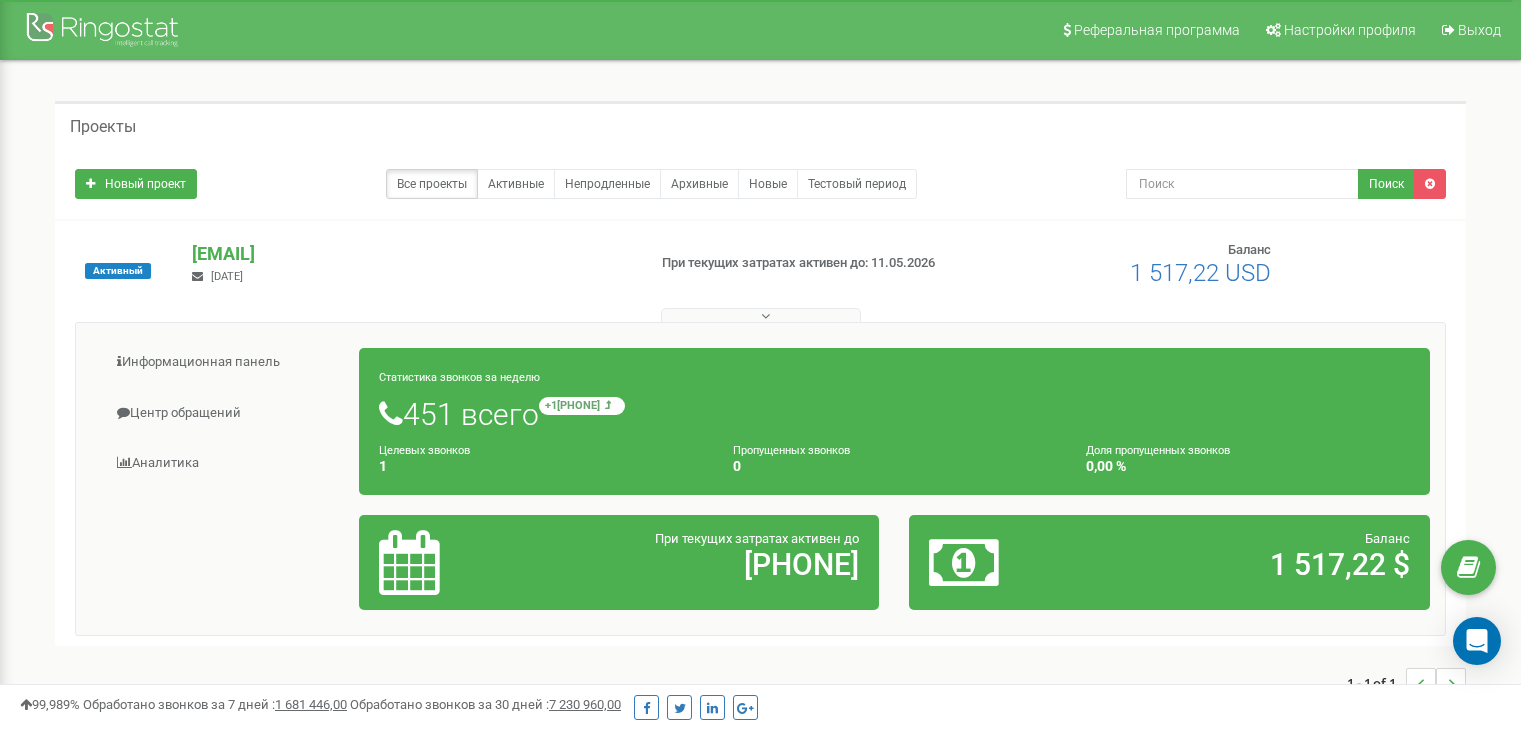 scroll, scrollTop: 0, scrollLeft: 0, axis: both 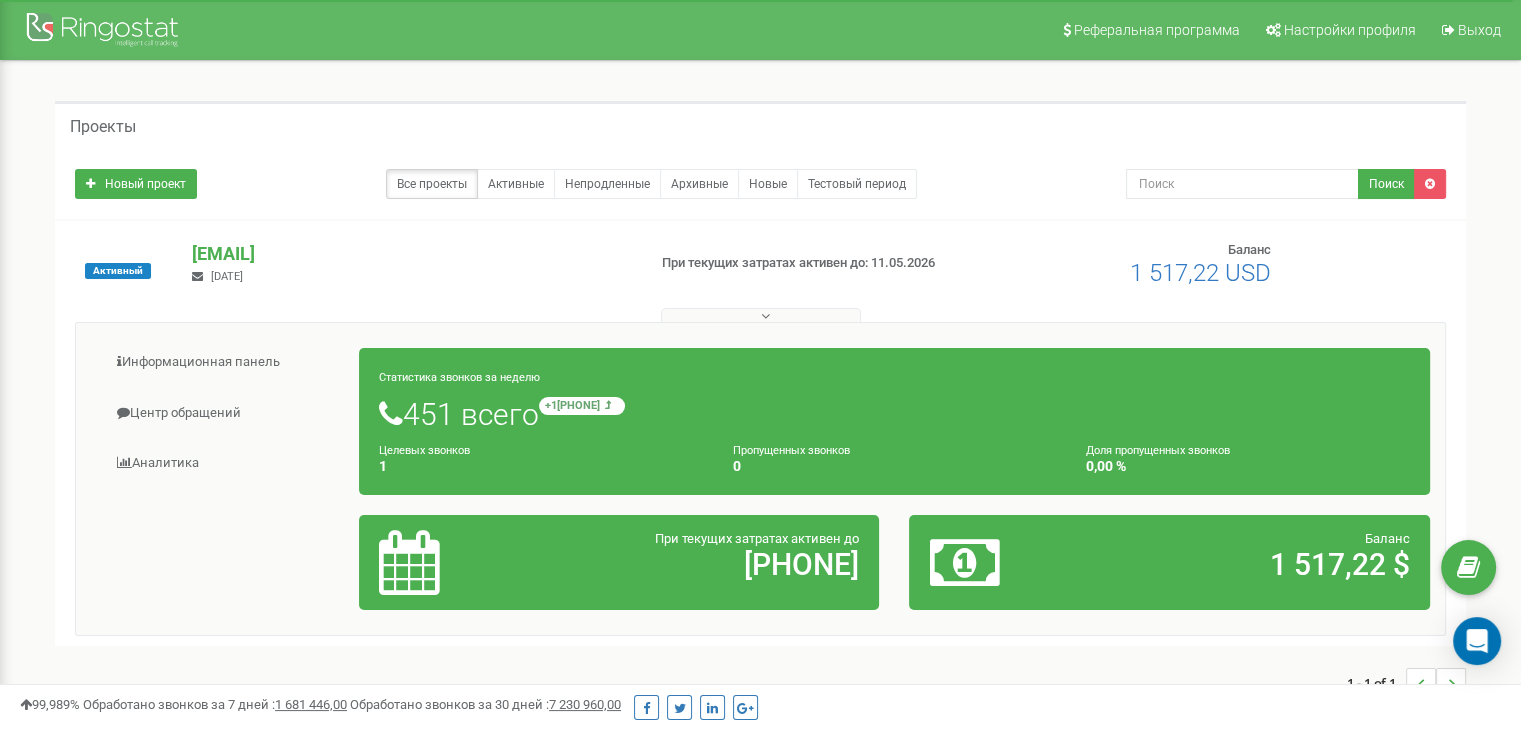 click on "Центр обращений" at bounding box center (225, 413) 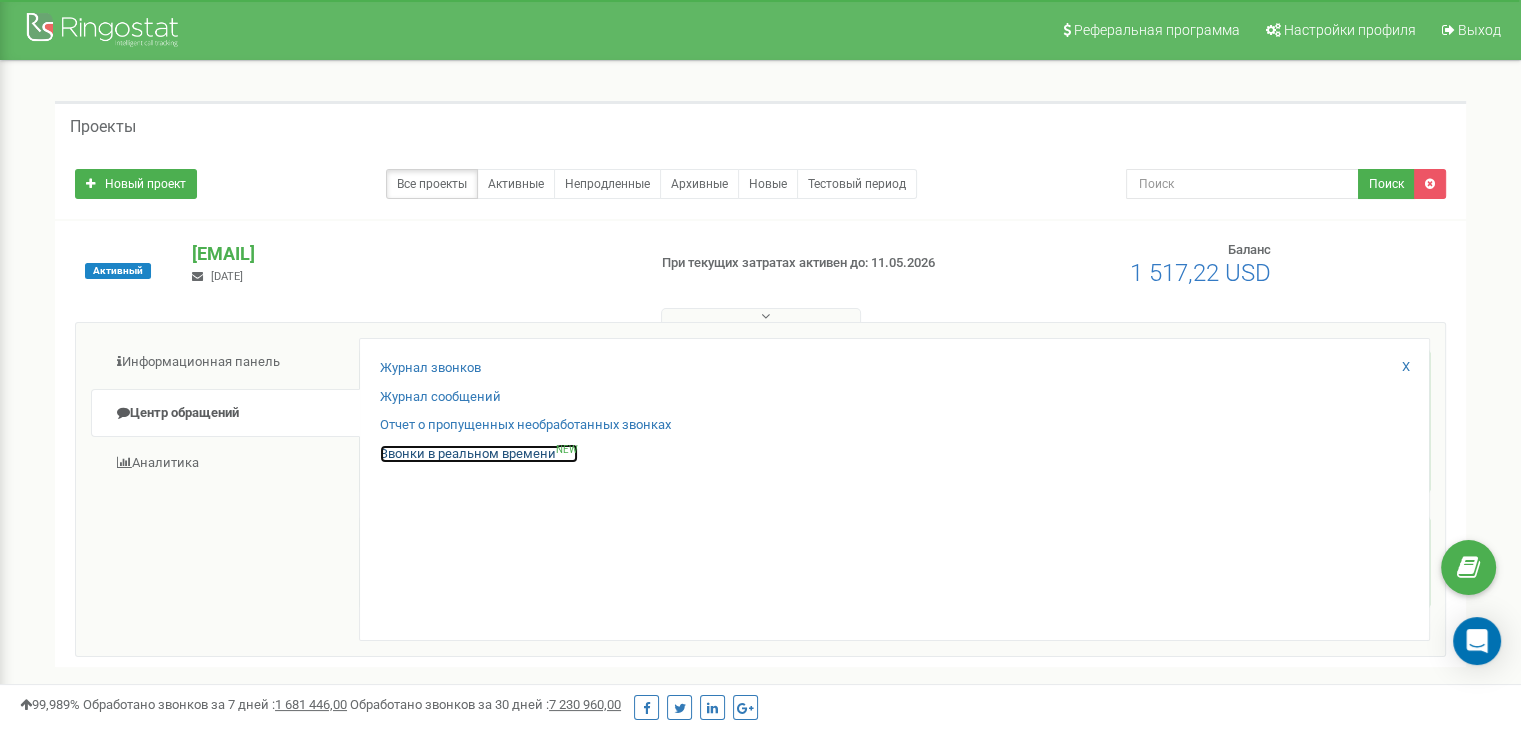 click on "Звонки в реальном времени  NEW" at bounding box center (479, 454) 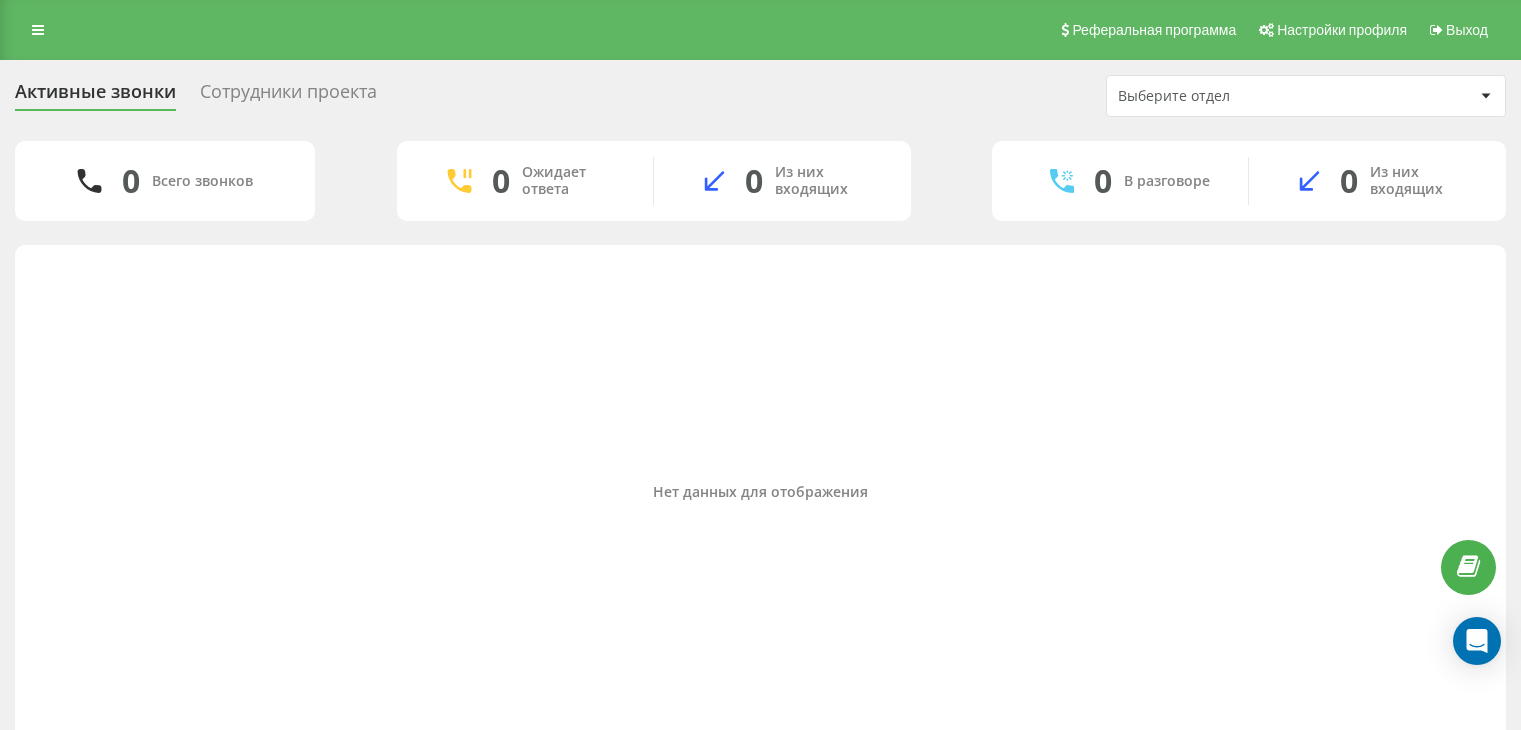 scroll, scrollTop: 0, scrollLeft: 0, axis: both 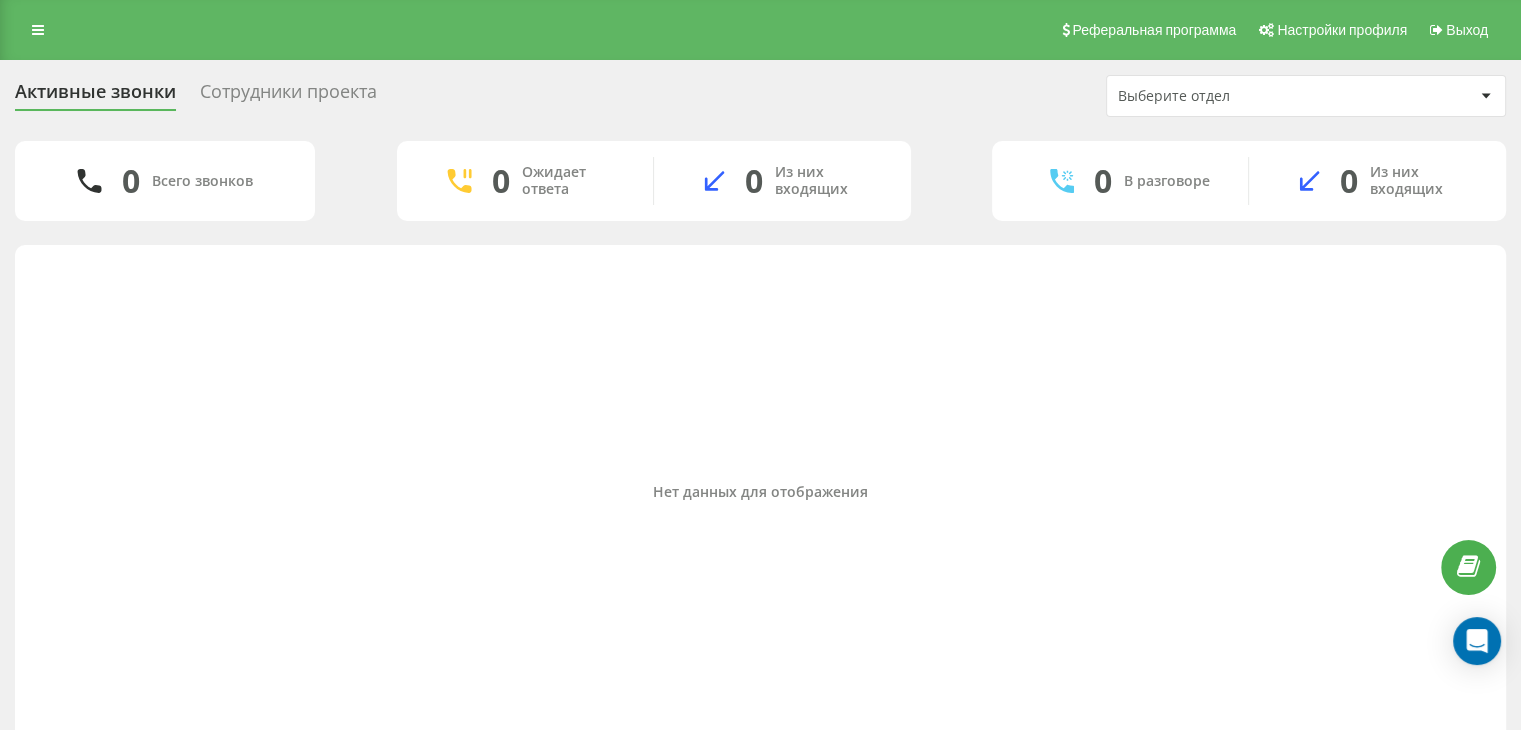 click at bounding box center (1485, 96) 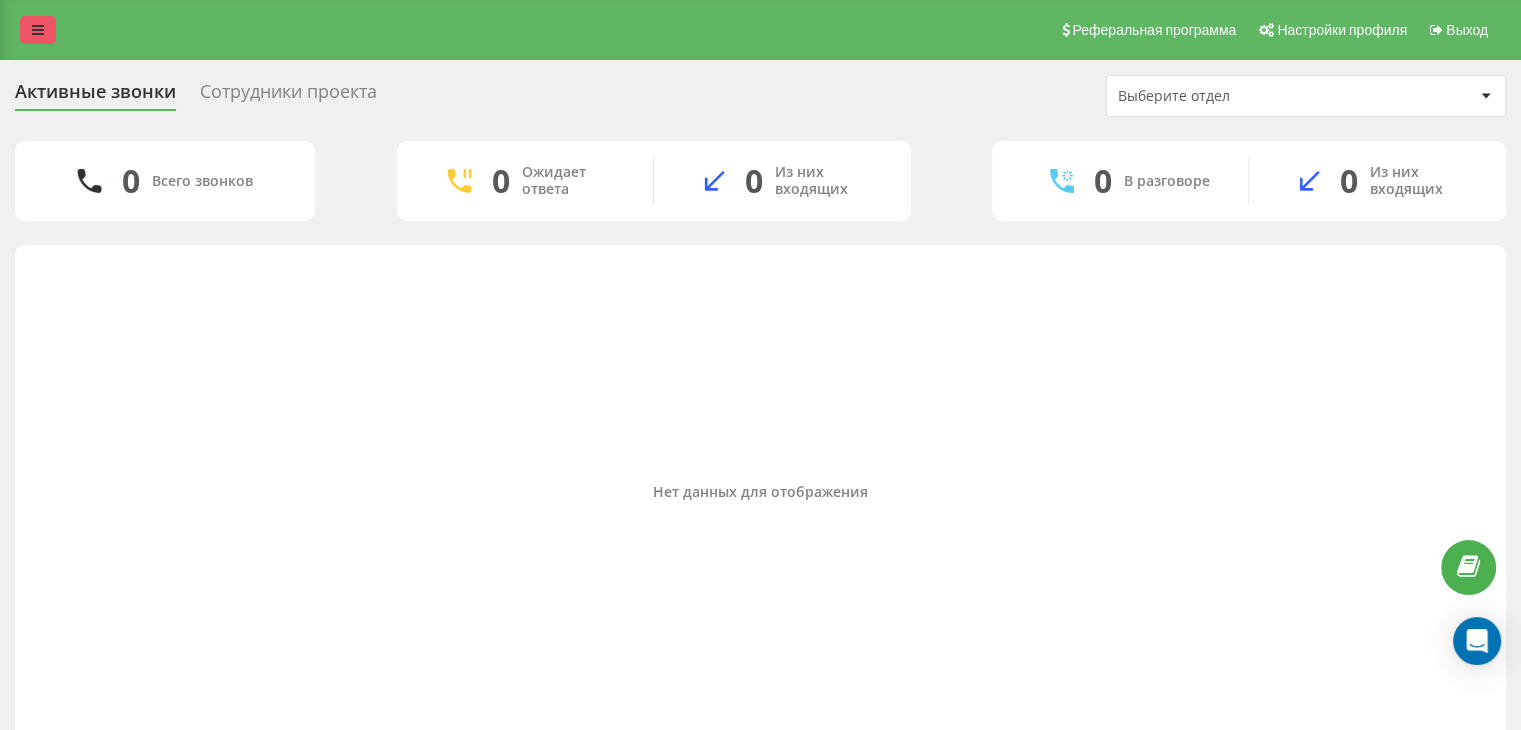 click at bounding box center [38, 30] 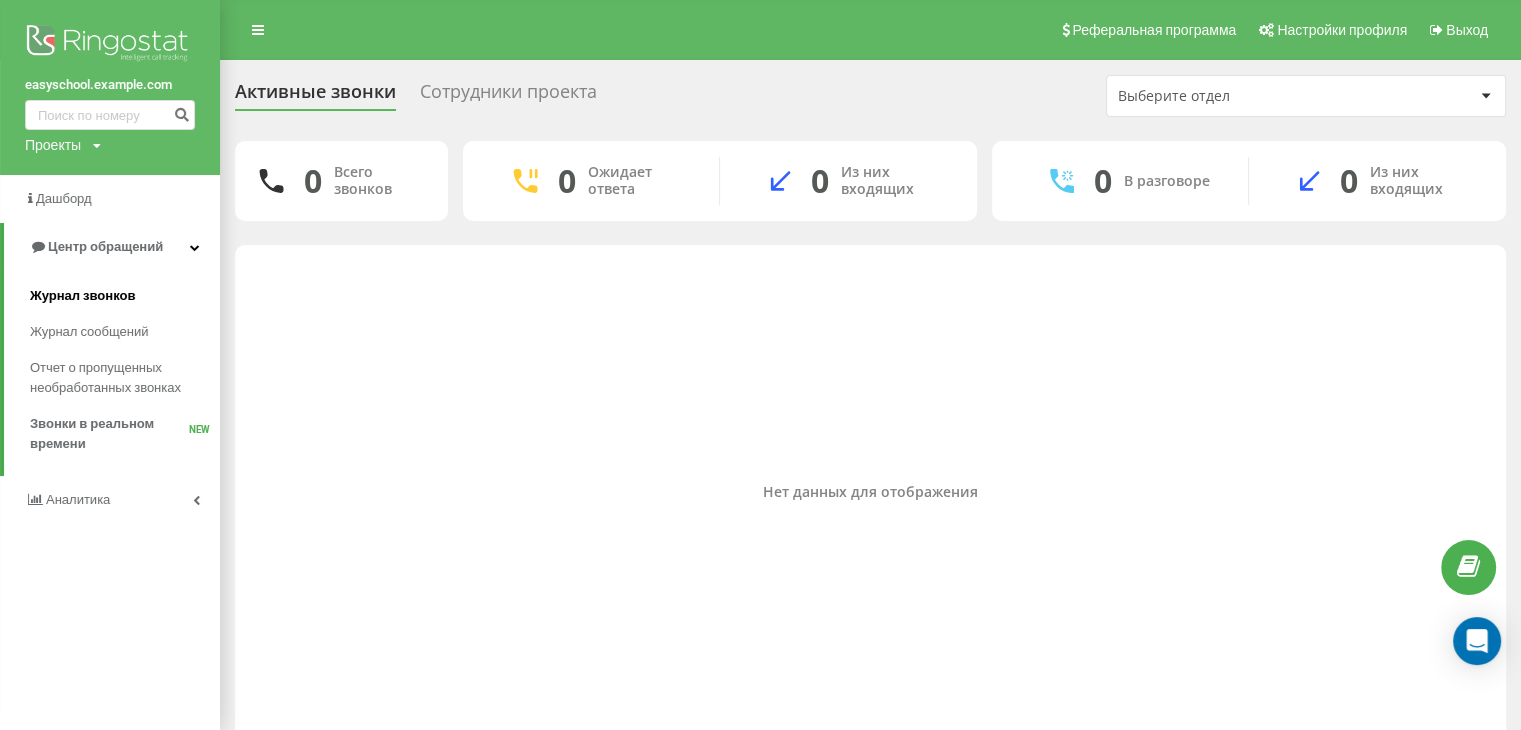 click on "Журнал звонков" at bounding box center [82, 296] 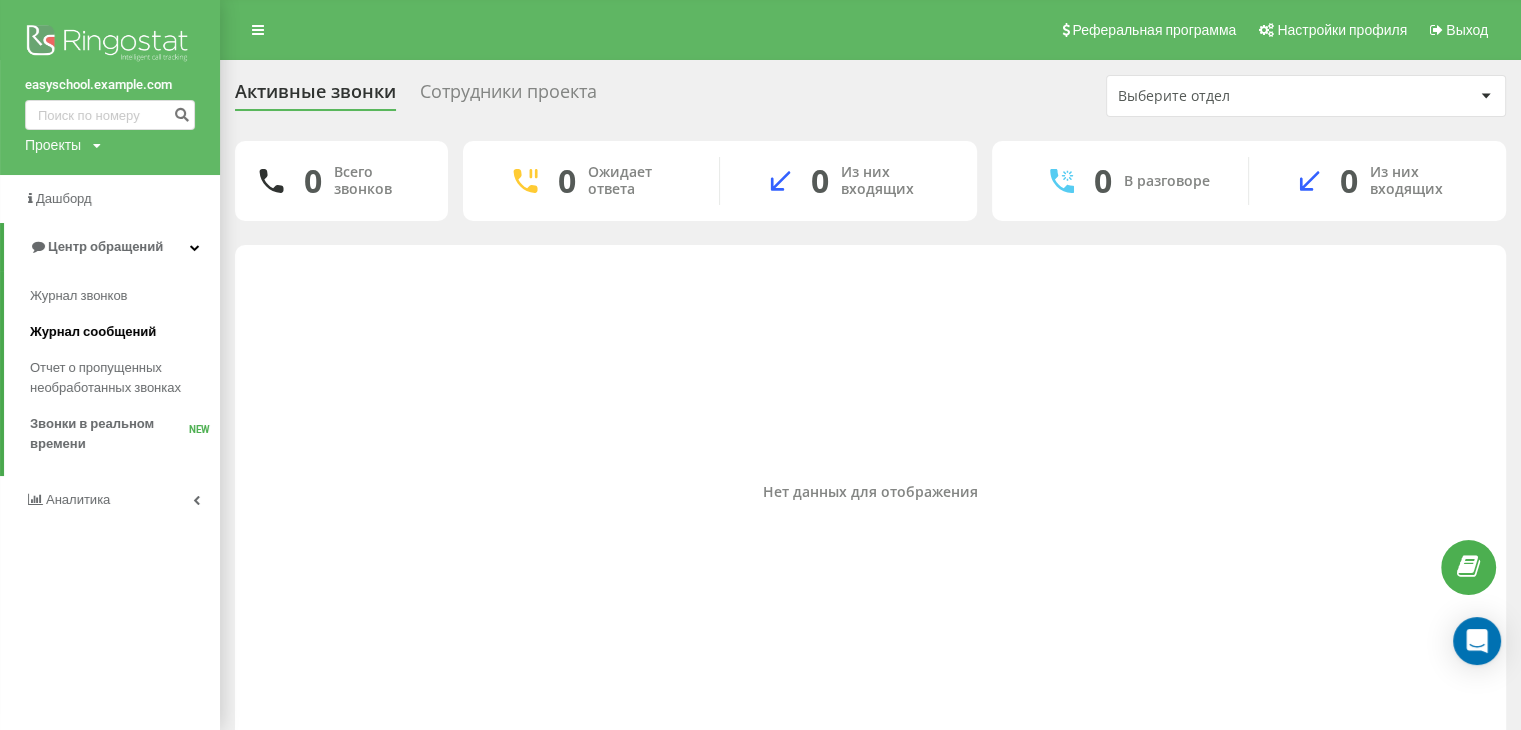 click on "Журнал сообщений" at bounding box center (93, 332) 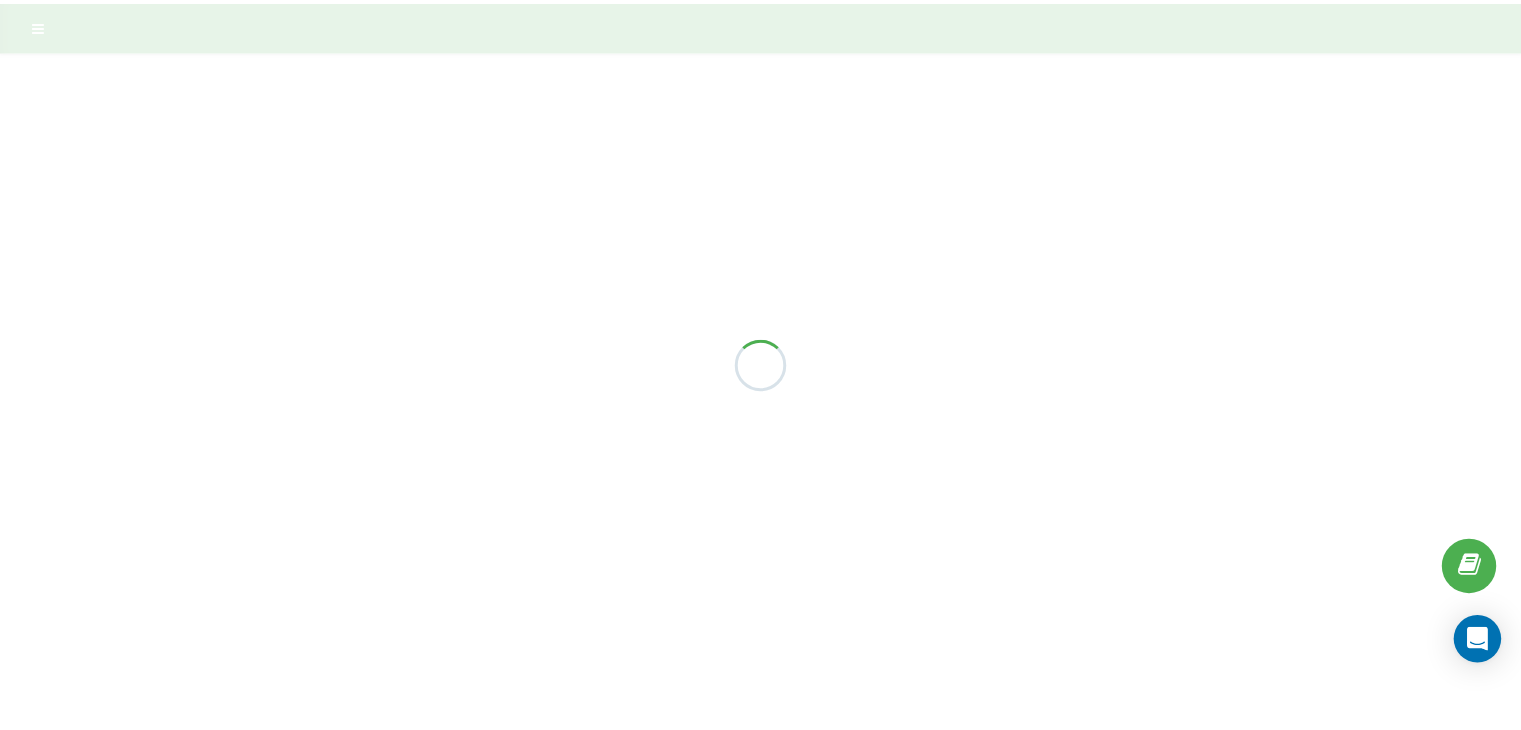 scroll, scrollTop: 0, scrollLeft: 0, axis: both 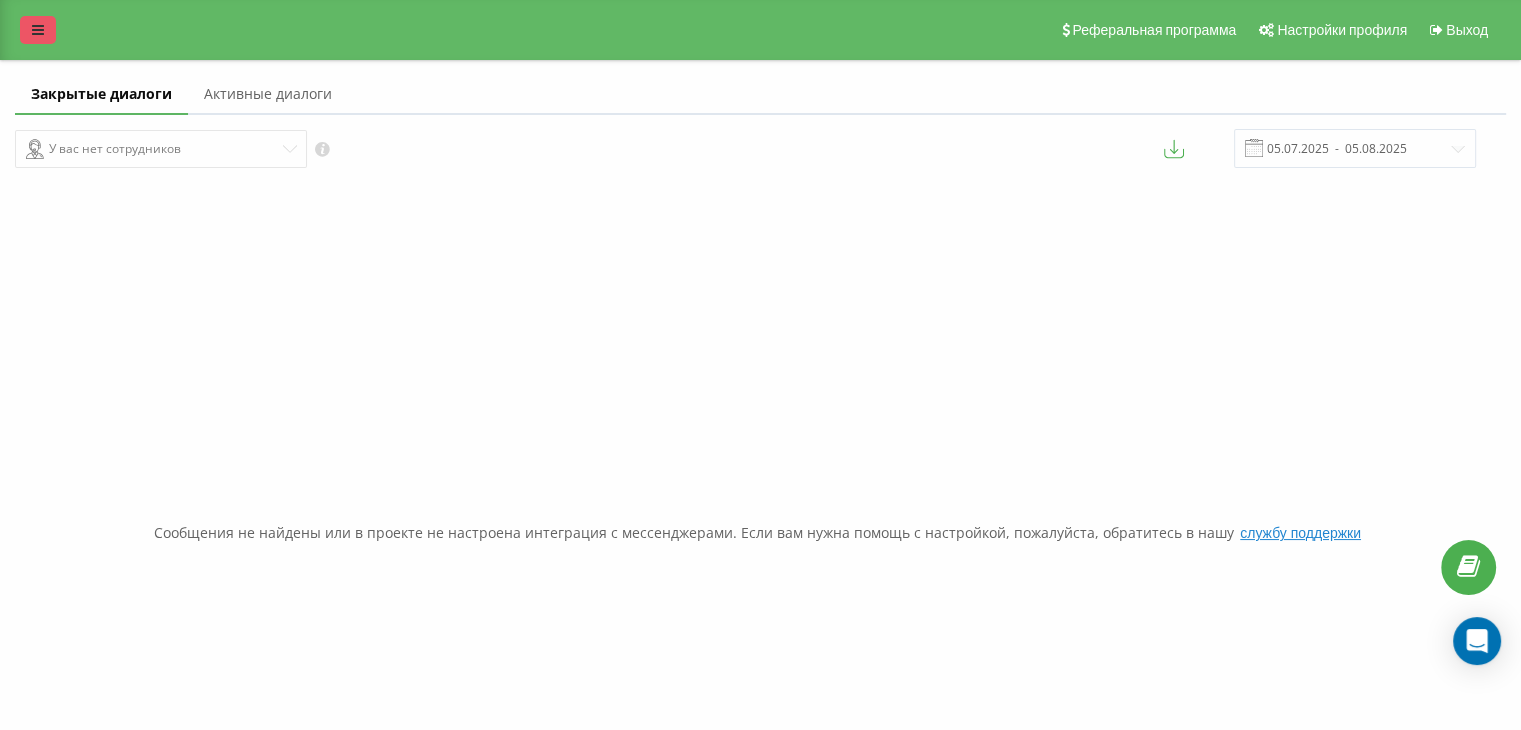 click at bounding box center (38, 30) 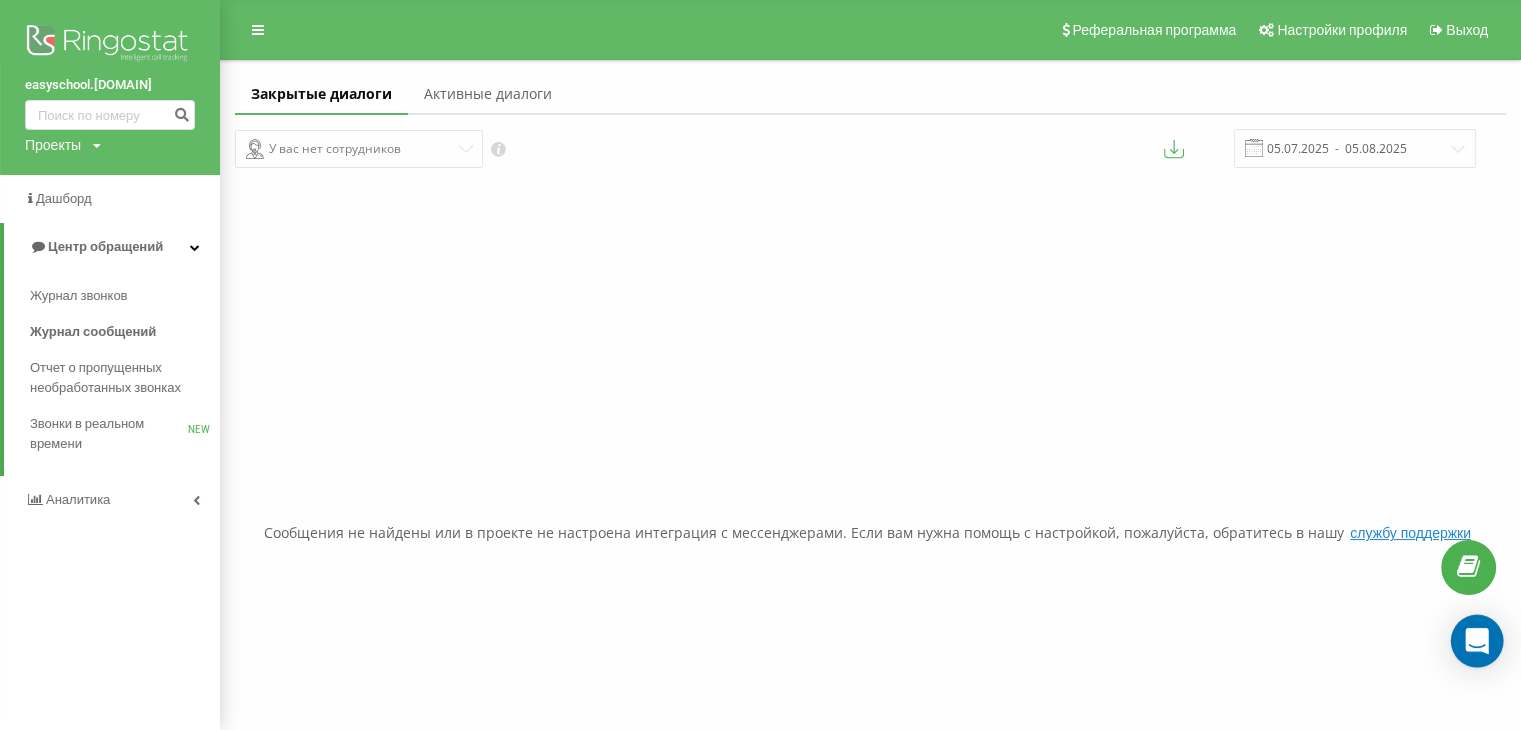 click 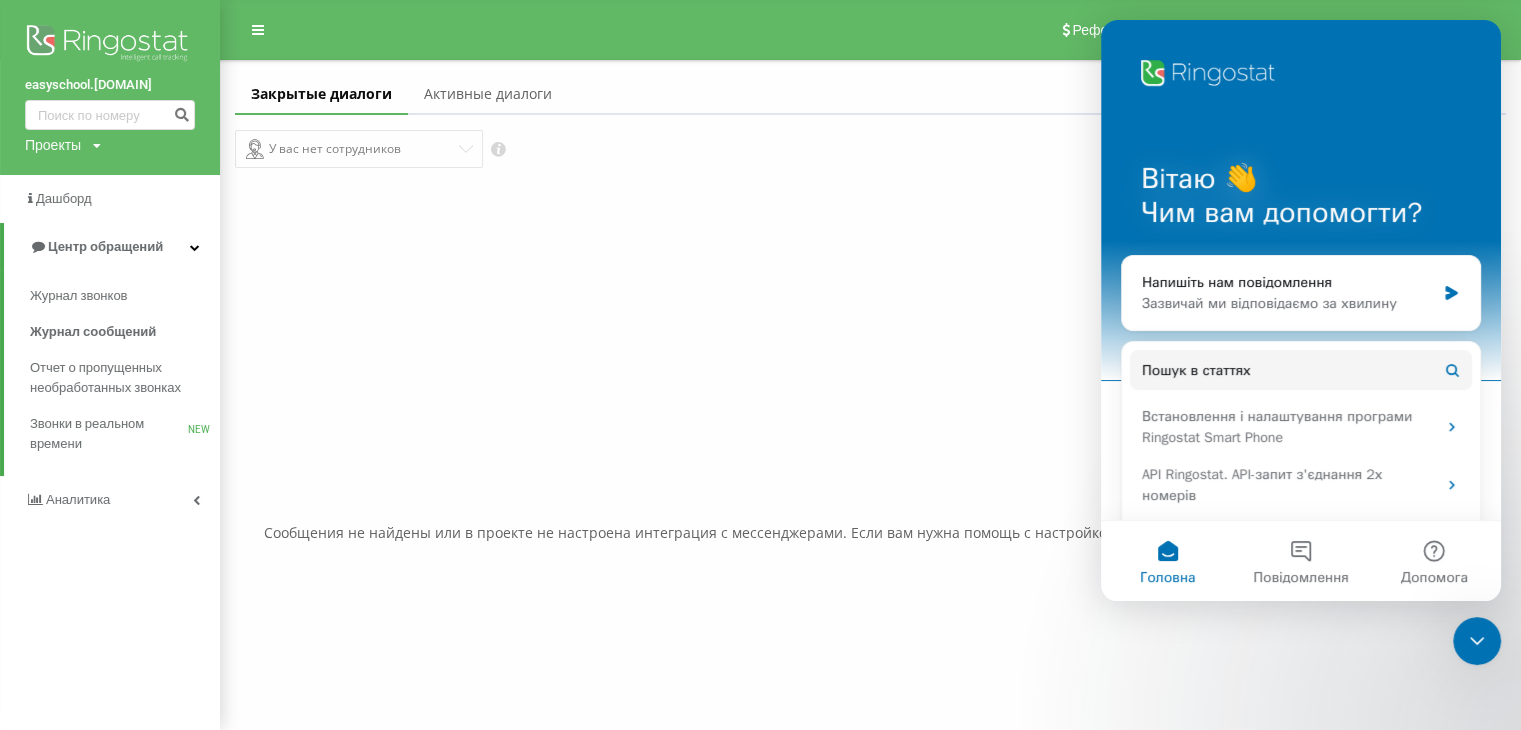 scroll, scrollTop: 0, scrollLeft: 0, axis: both 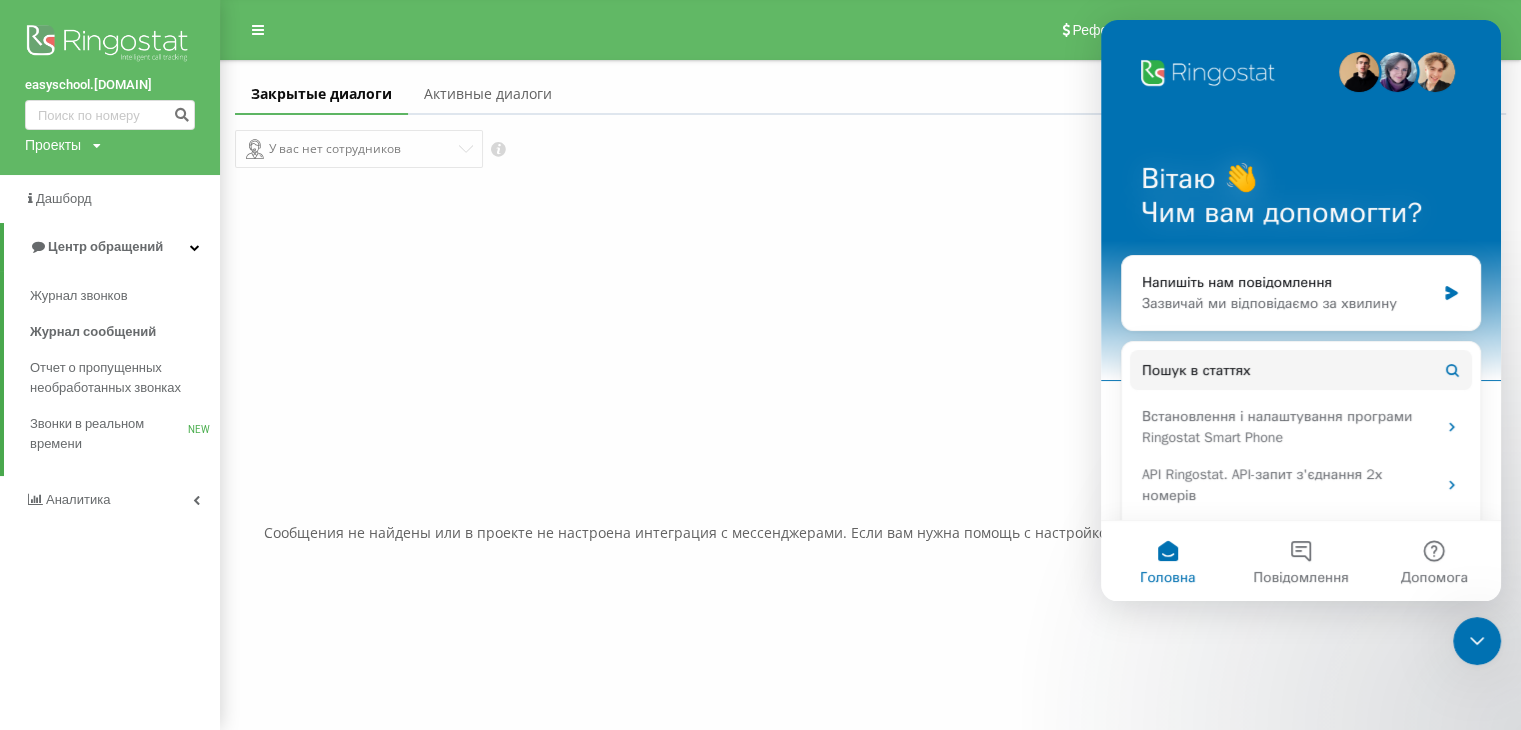 click on "Сообщения не найдены или в проекте не настроена интеграция с мессенджерами. Если вам нужна помощь с настройкой, пожалуйста, обратитесь в нашу   службу поддержки" at bounding box center (870, 533) 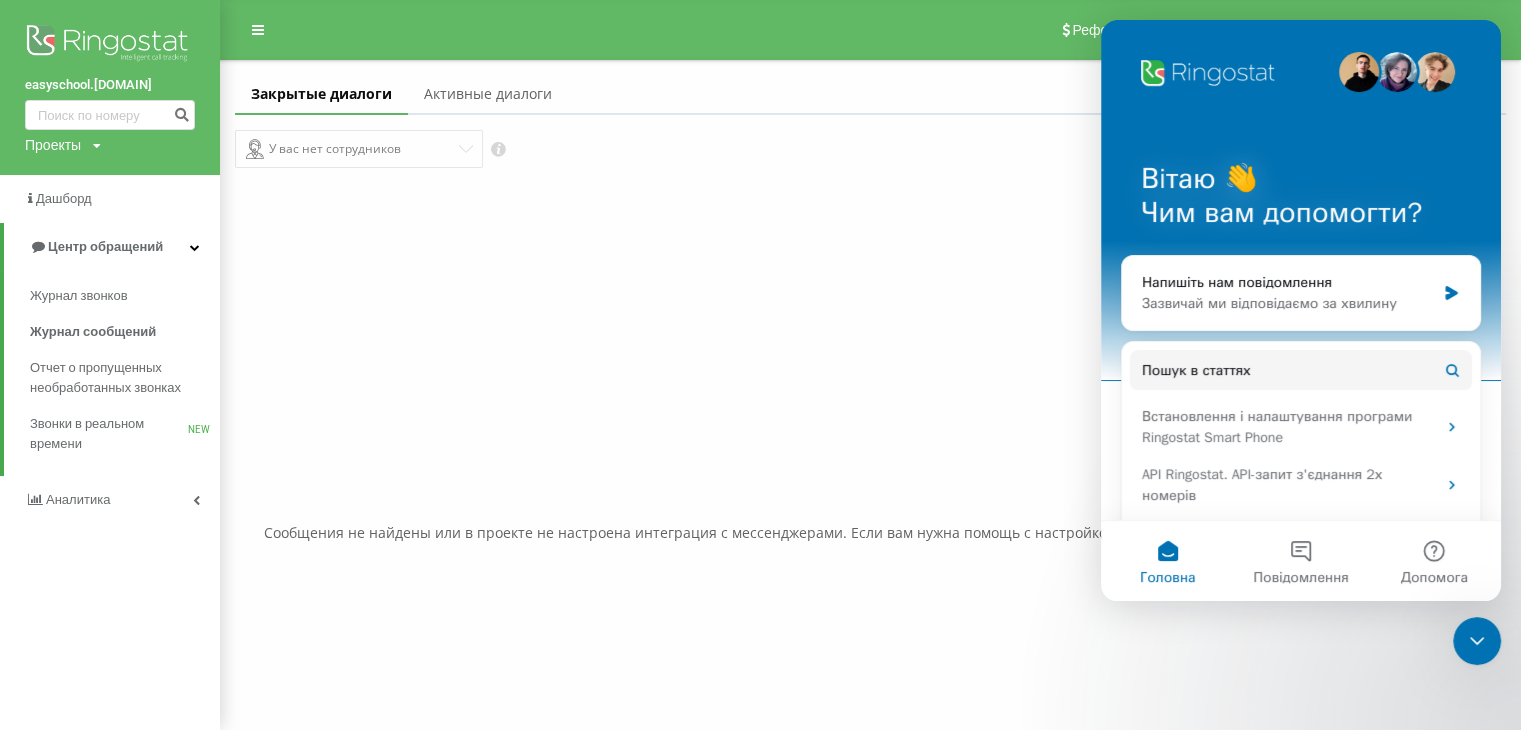 click at bounding box center [1477, 641] 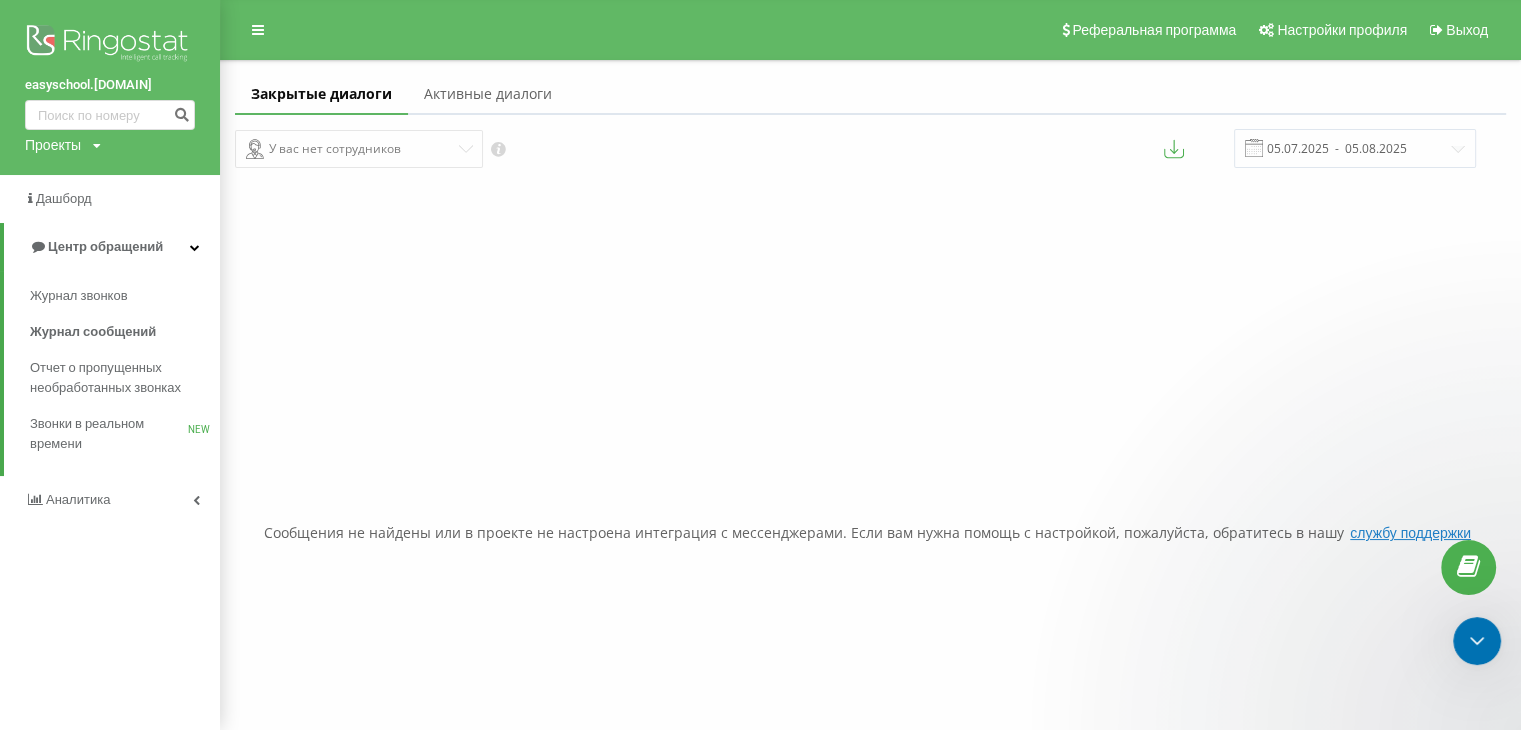scroll, scrollTop: 0, scrollLeft: 0, axis: both 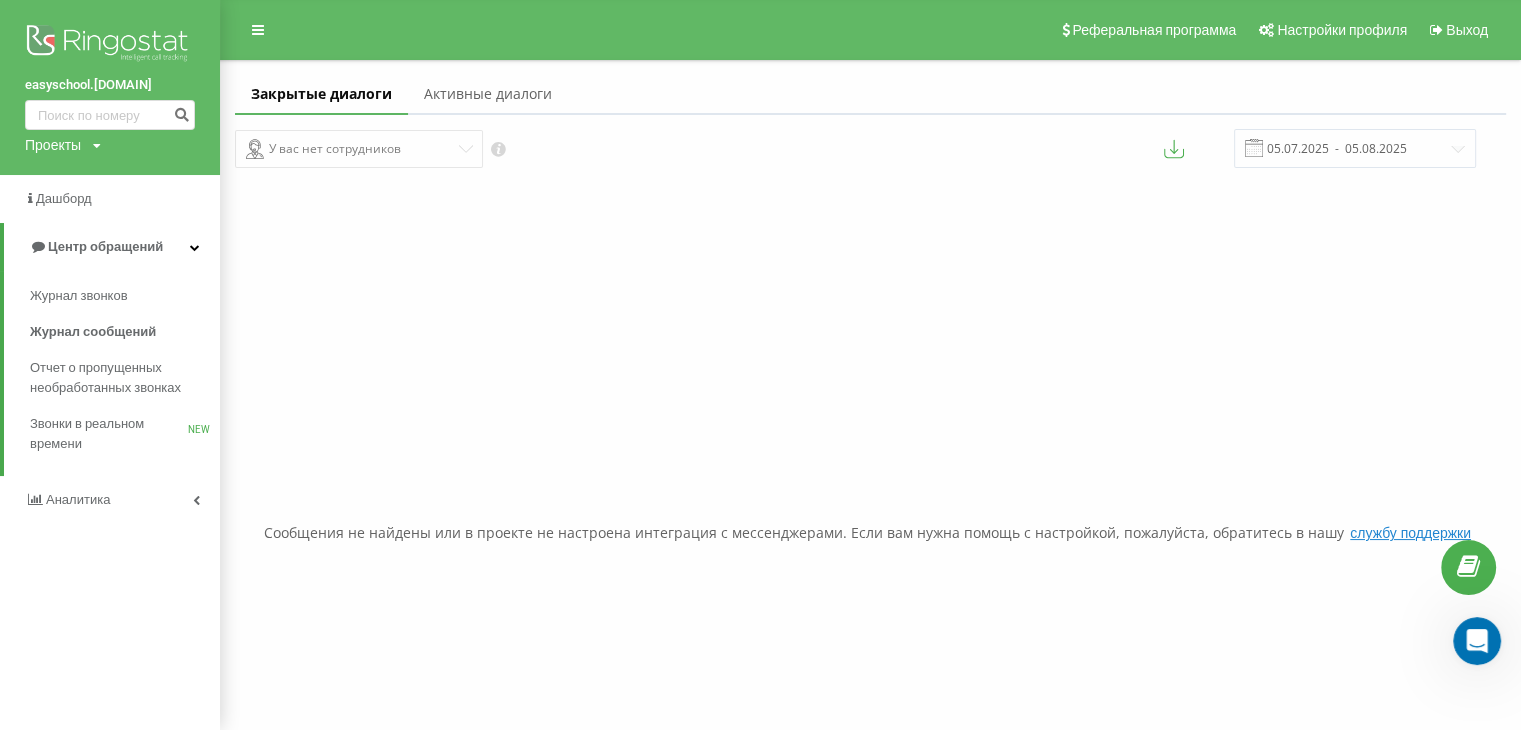 click at bounding box center (110, 45) 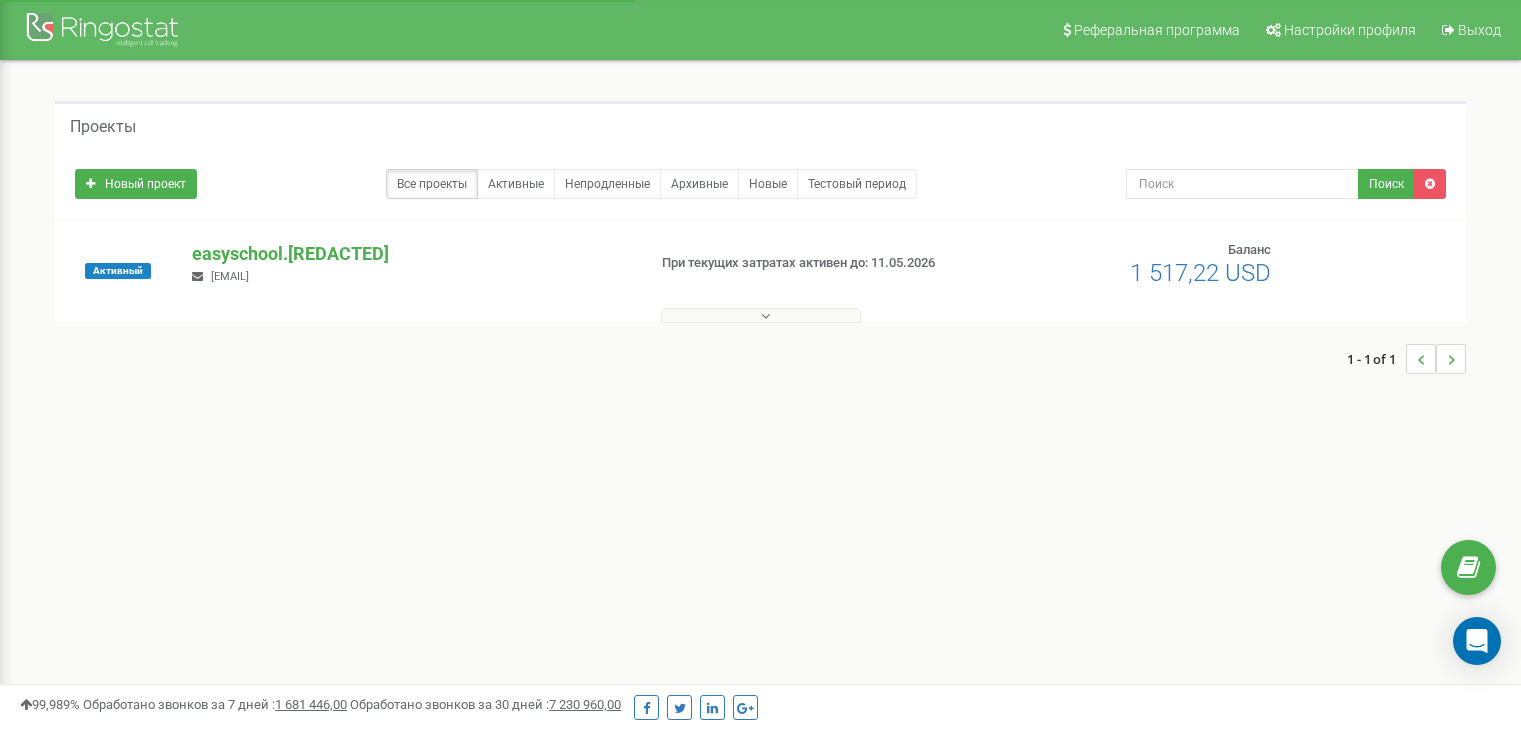 scroll, scrollTop: 0, scrollLeft: 0, axis: both 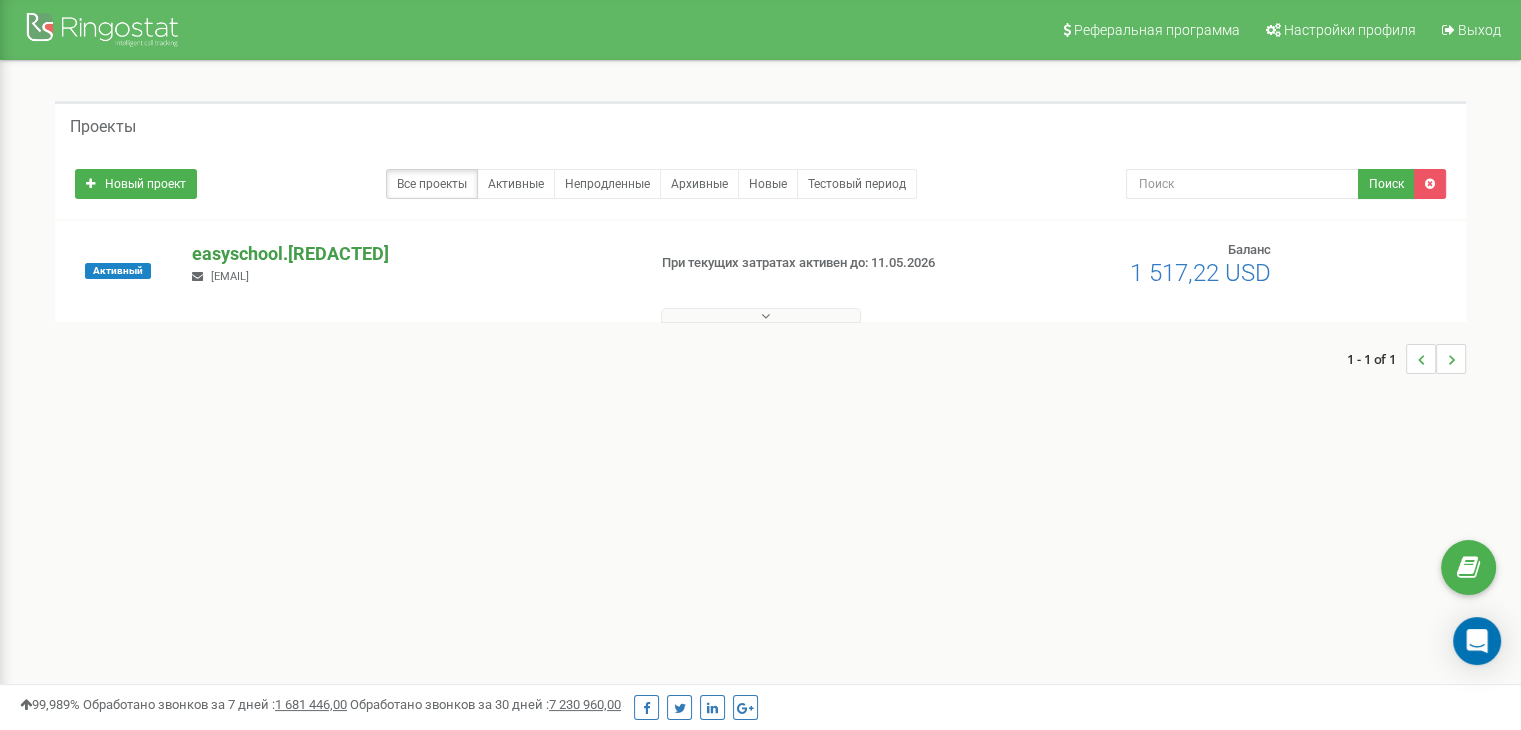 click on "easyschool.buki.kz" at bounding box center (410, 254) 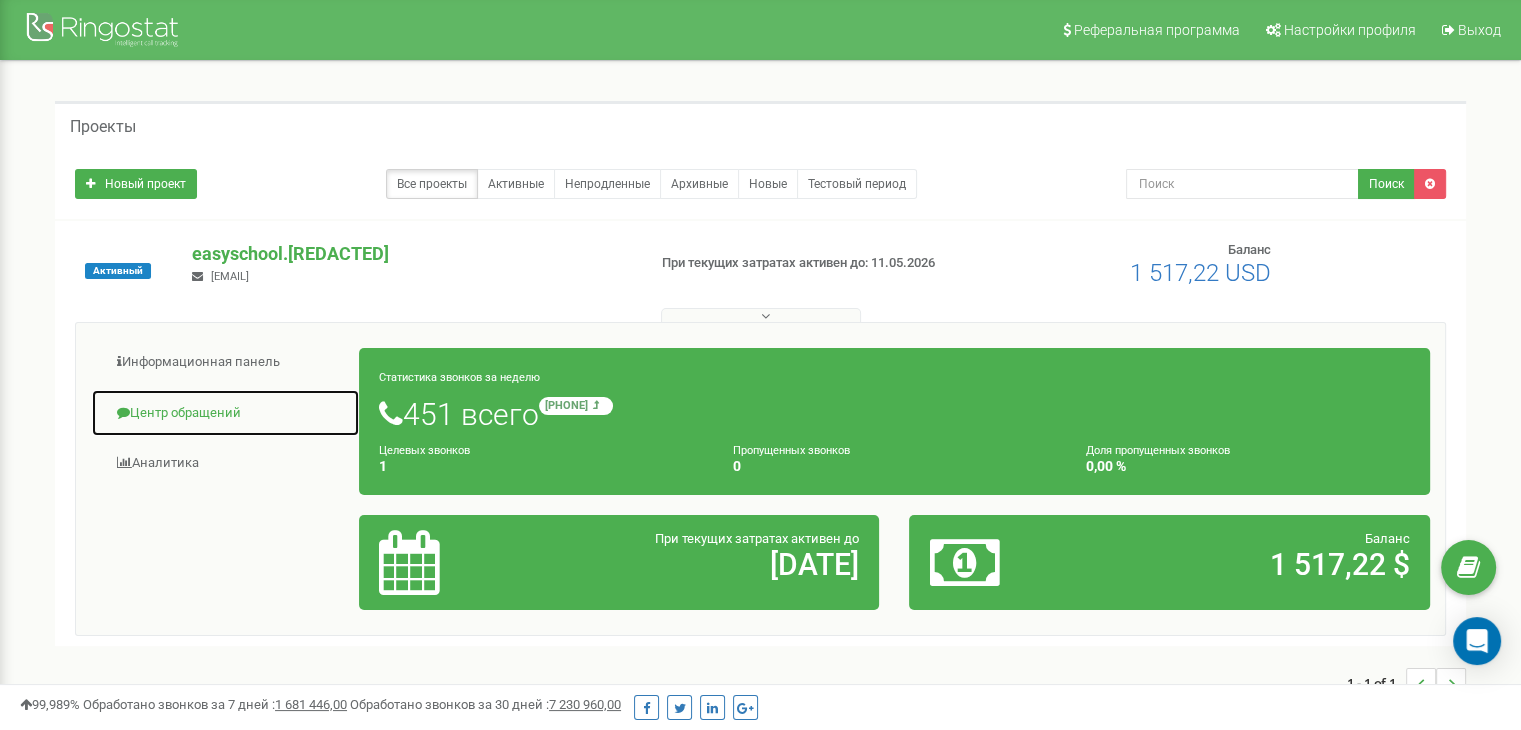 click on "Центр обращений" at bounding box center (225, 413) 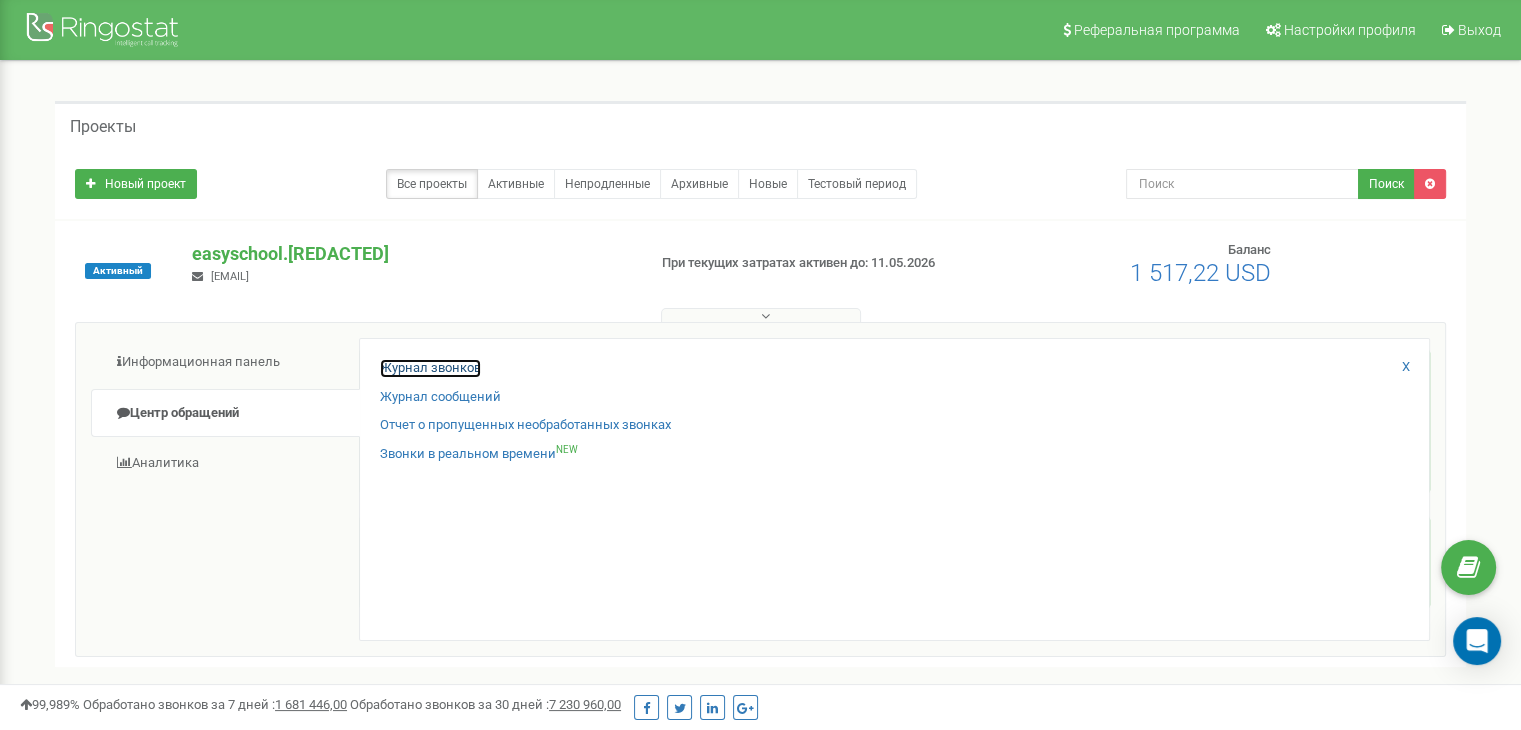 click on "Журнал звонков" at bounding box center (430, 368) 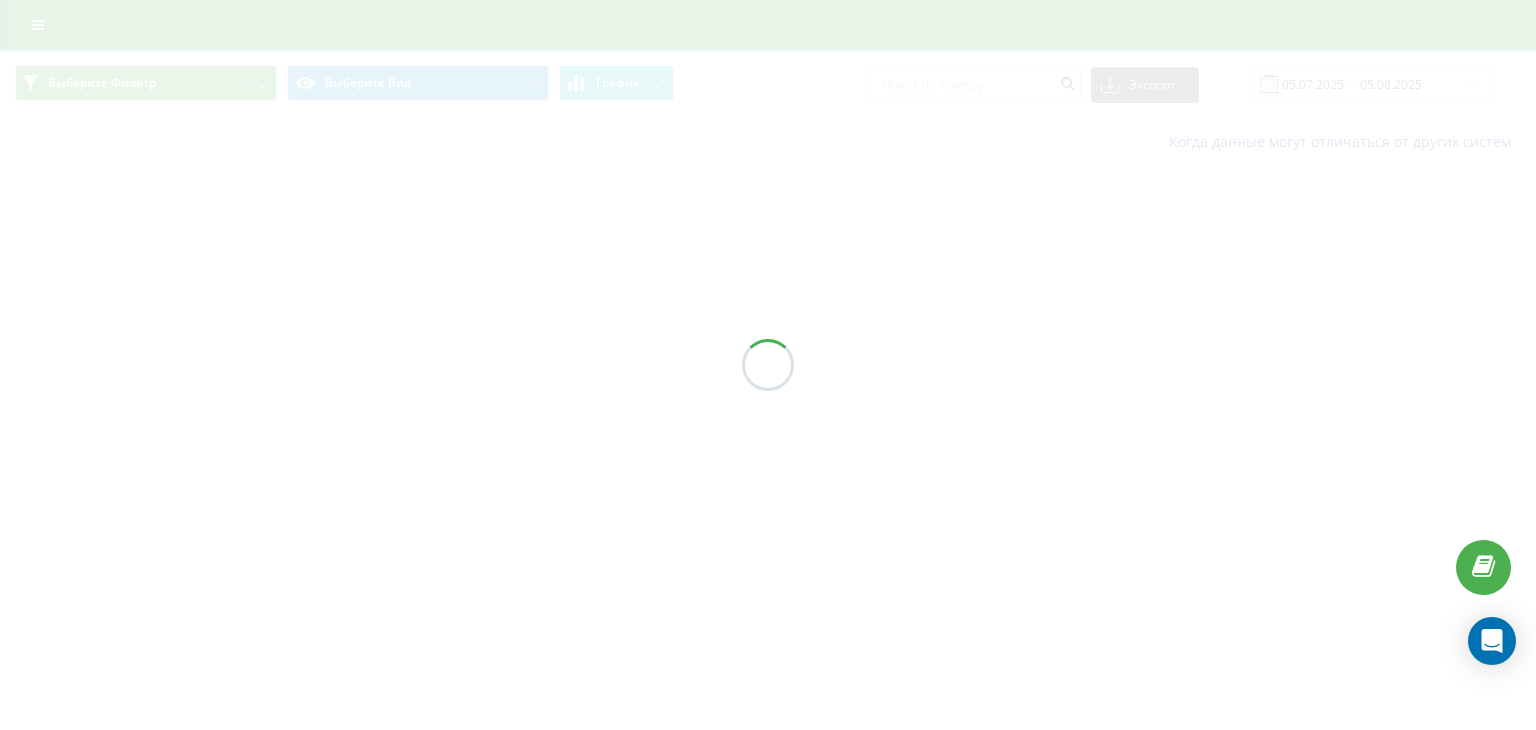 scroll, scrollTop: 0, scrollLeft: 0, axis: both 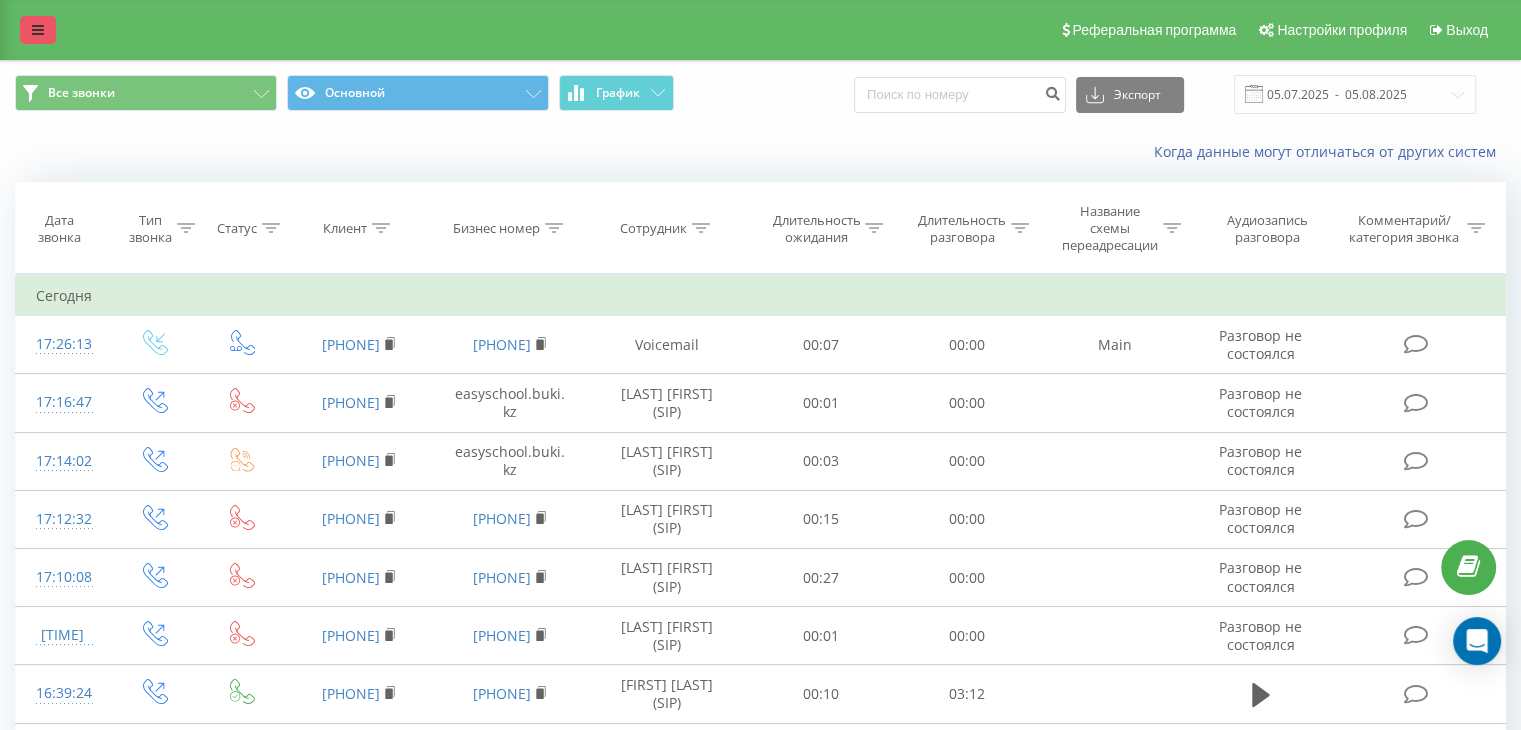 click at bounding box center (38, 30) 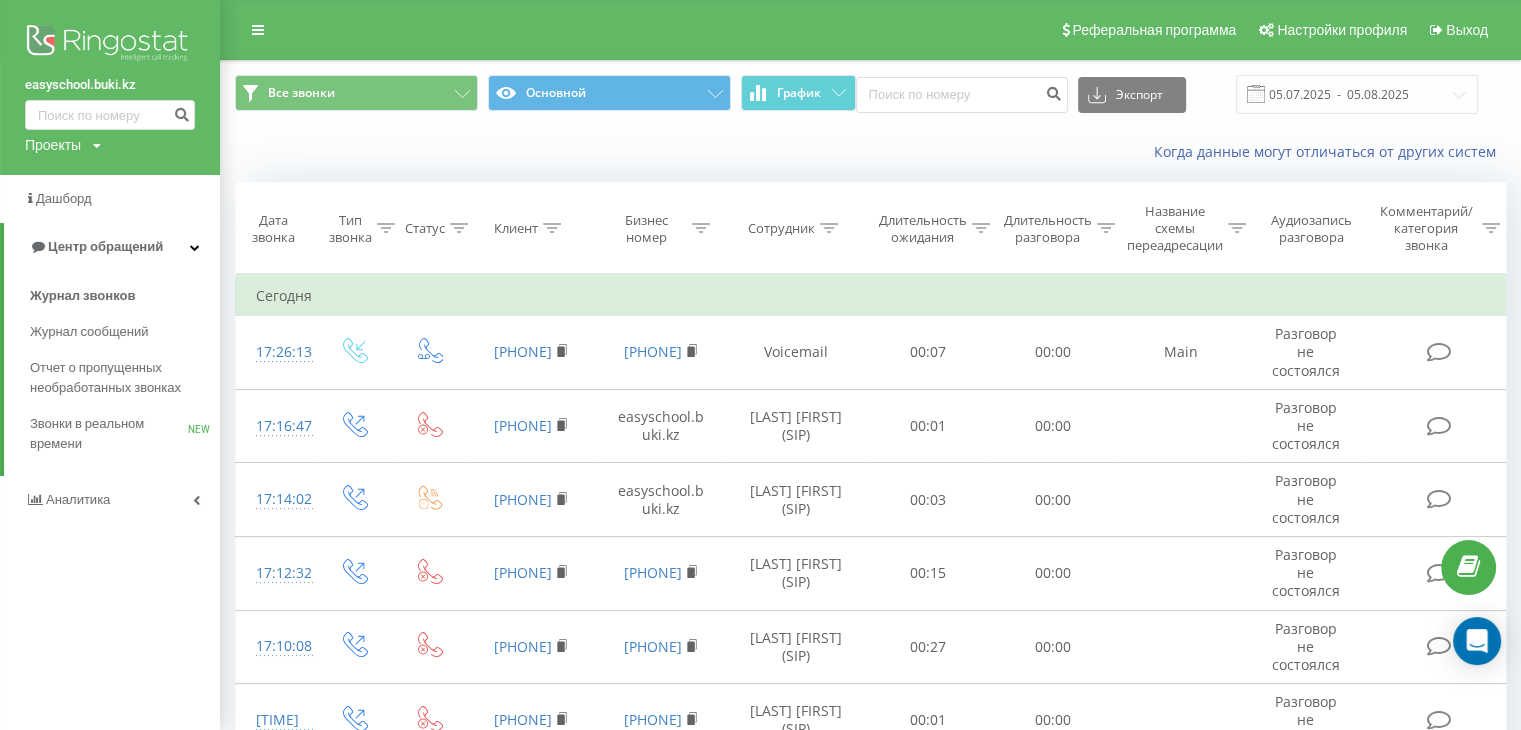 click on "easyschool.buki.kz" at bounding box center [110, 85] 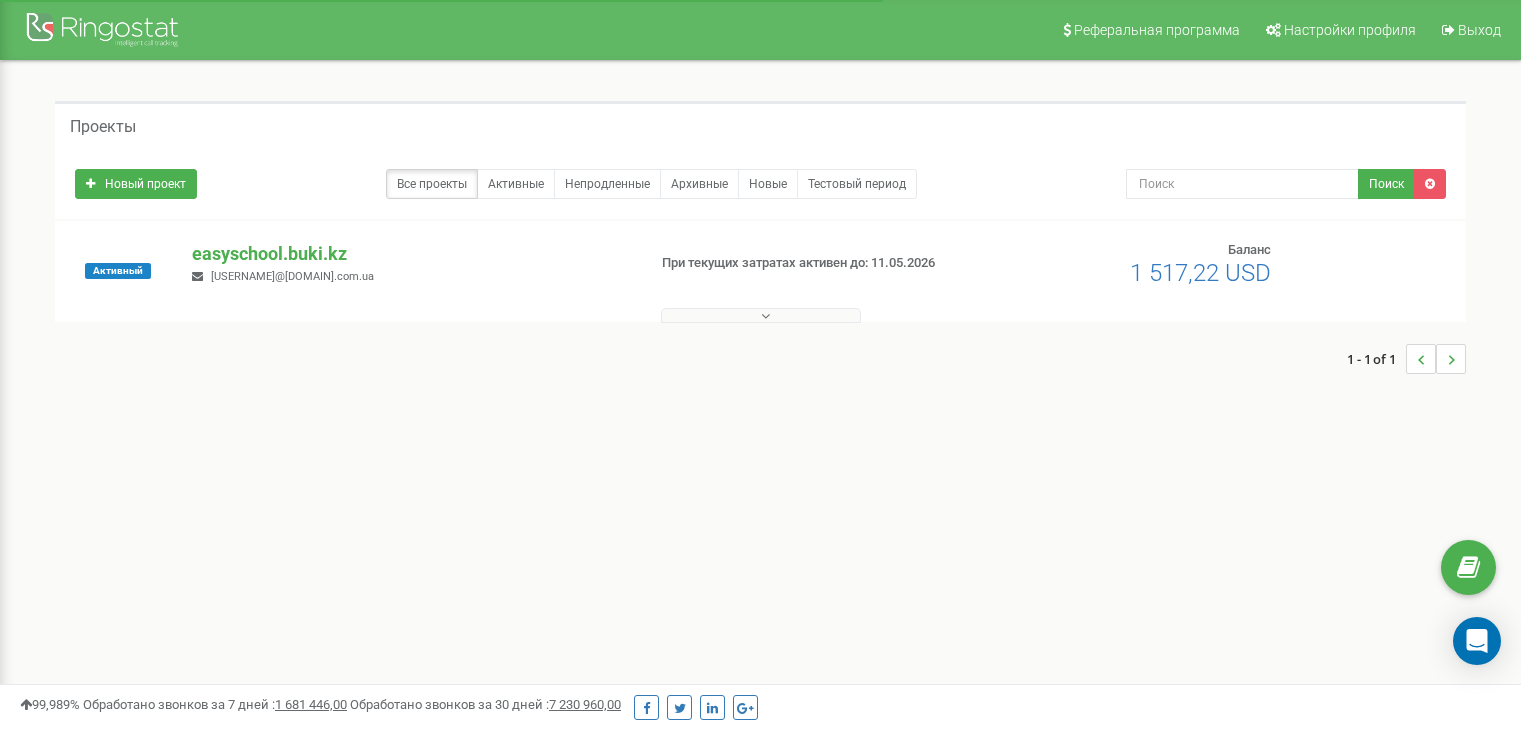 scroll, scrollTop: 0, scrollLeft: 0, axis: both 